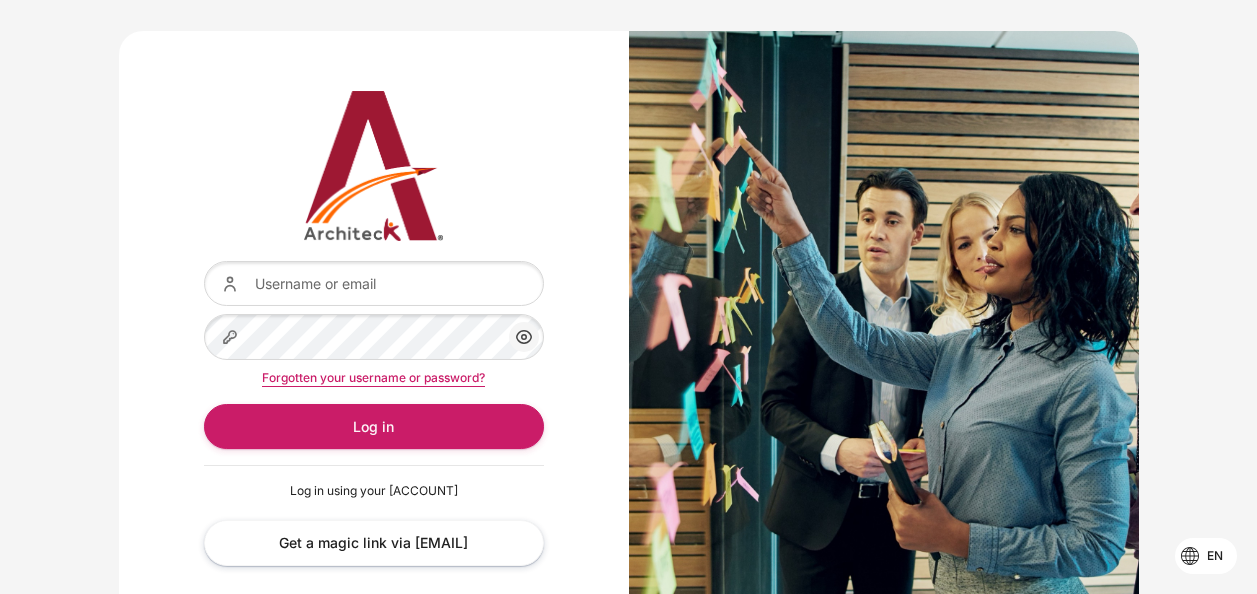 scroll, scrollTop: 0, scrollLeft: 0, axis: both 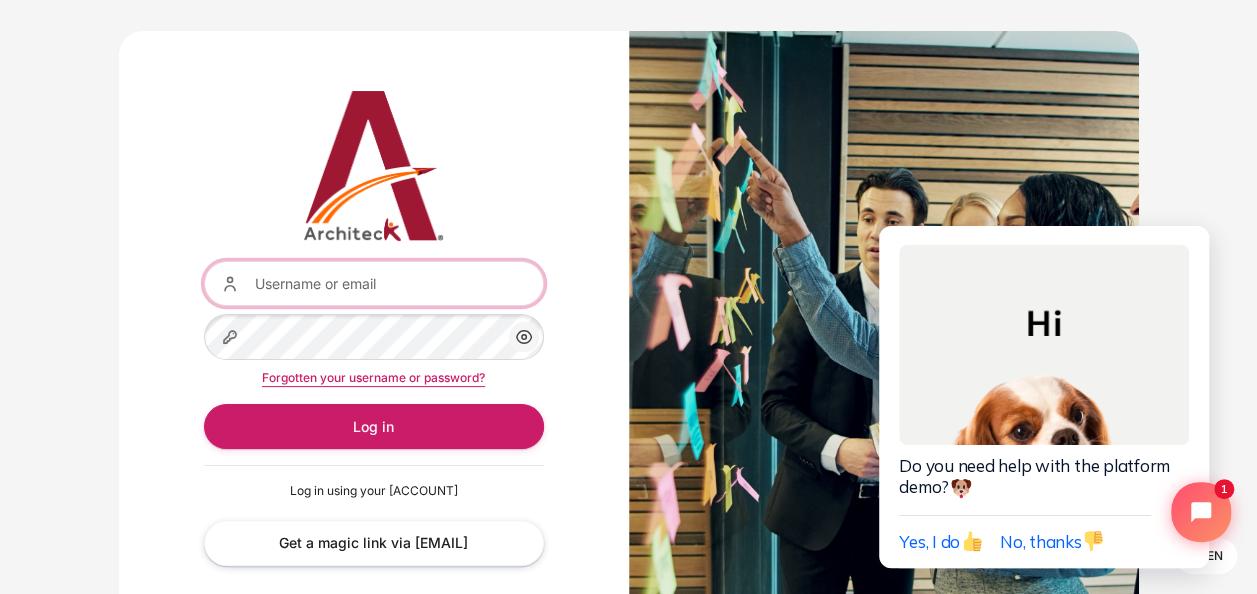 click on "[USERNAME] or [EMAIL]" at bounding box center (374, 283) 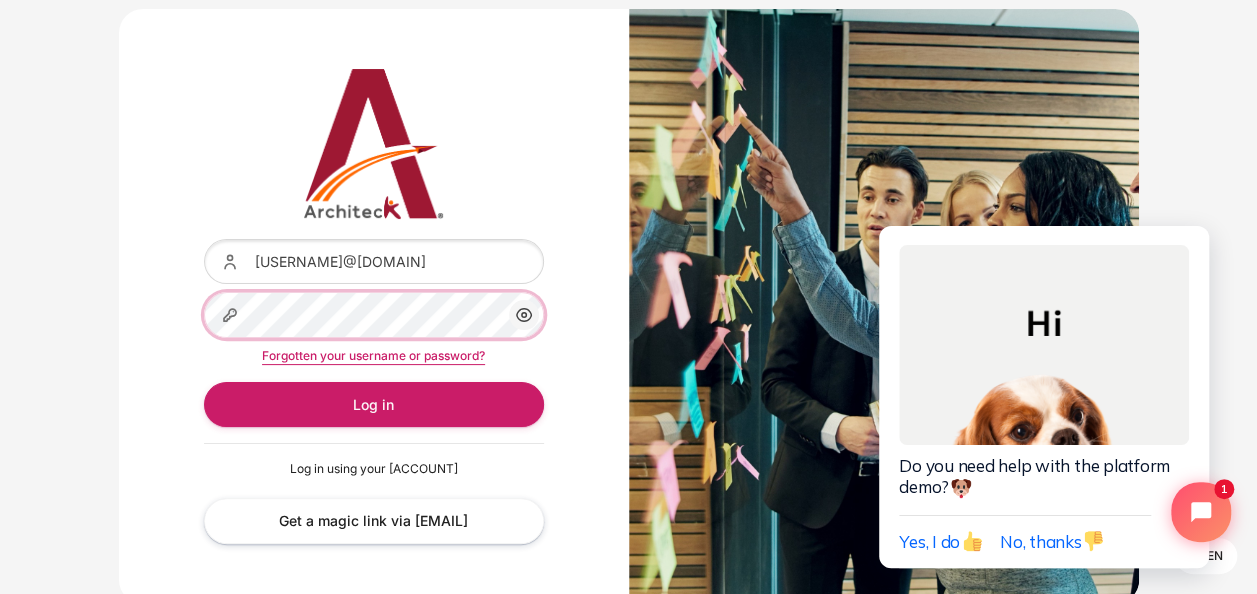 scroll, scrollTop: 60, scrollLeft: 0, axis: vertical 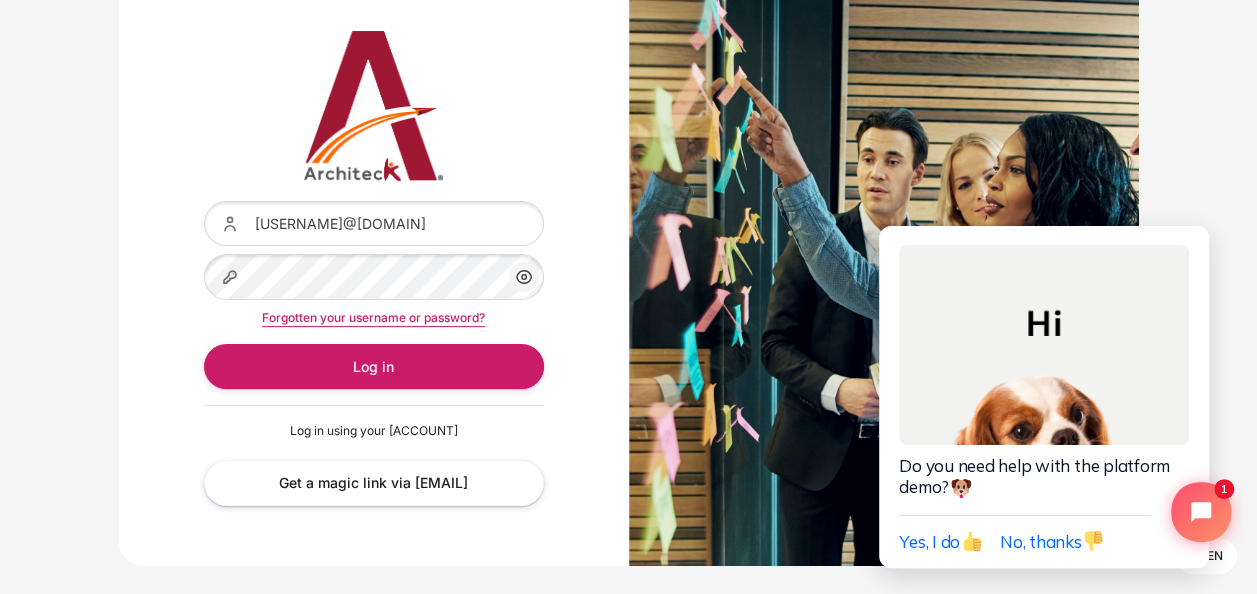 click on "Log in using your account on:" at bounding box center (374, 431) 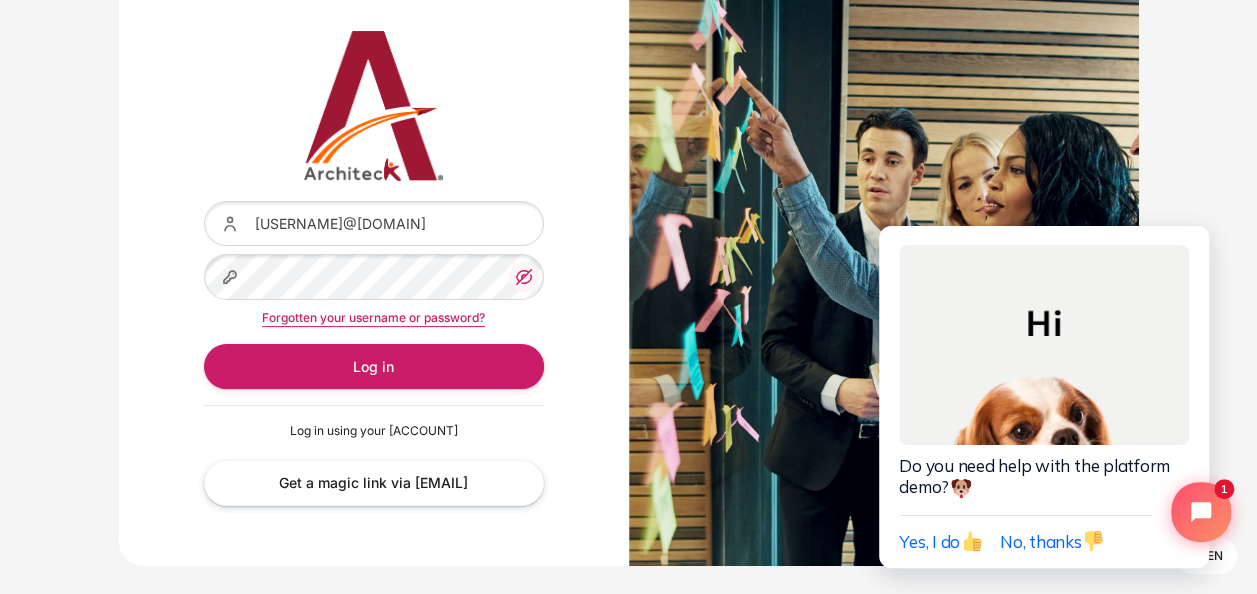 click 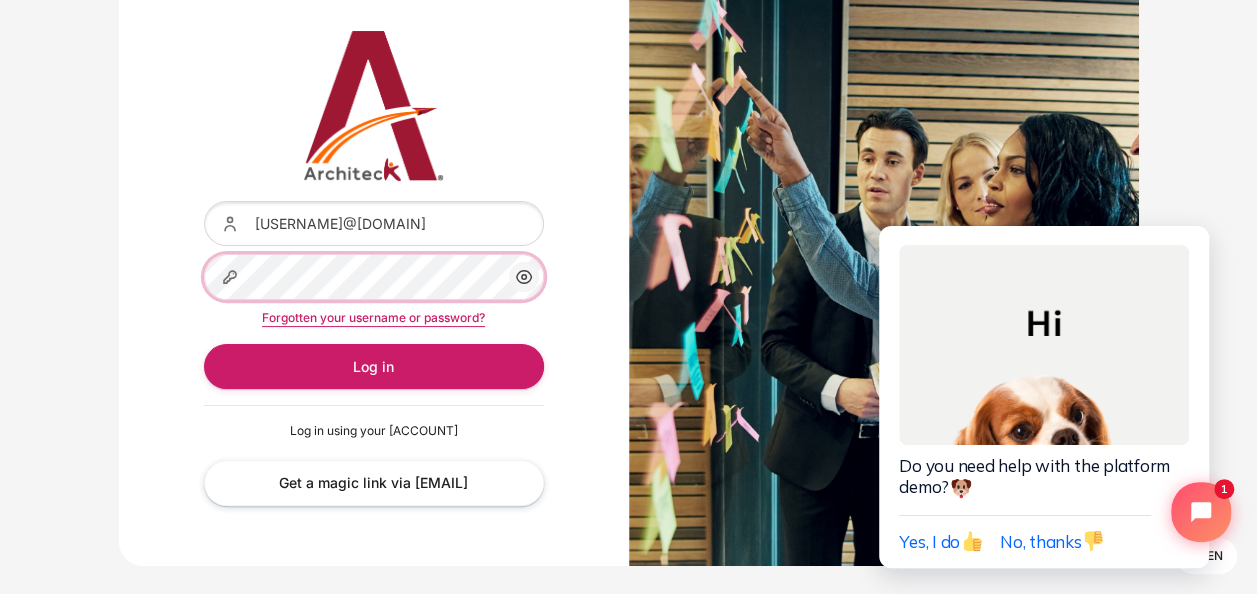 click on "Skip to main content
en
Bahasa Indonesia ‎(id)‎
Bahasa Melayu ‎(ms)‎
English ‎(en)‎
Tagalog ‎(tl)‎
Thai ‎(th)‎
Türkçe ‎(tr)‎
Vietnamese ‎(vi)‎
ລາວ ‎(lo)‎
ဗမာစာ ‎(my)‎
ខ្មែរ ‎(km)‎
한국어 ‎(ko)‎
日本語 ‎(ja)‎
简体中文 ‎(zh_cn)‎" at bounding box center [628, 268] 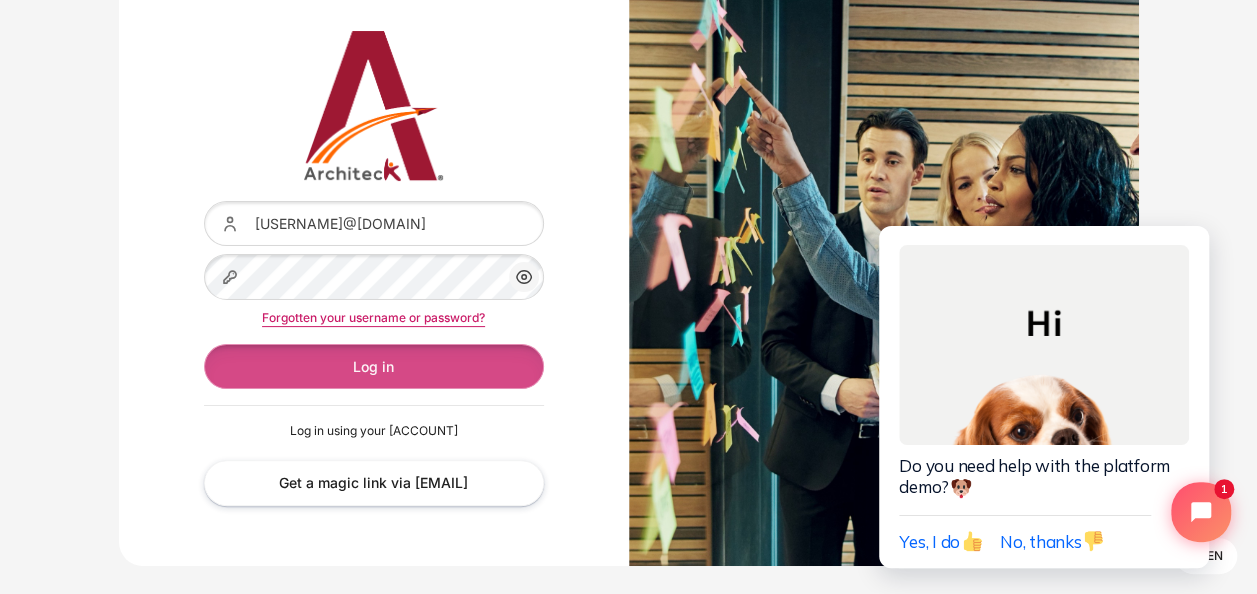 click on "Log in" at bounding box center (374, 366) 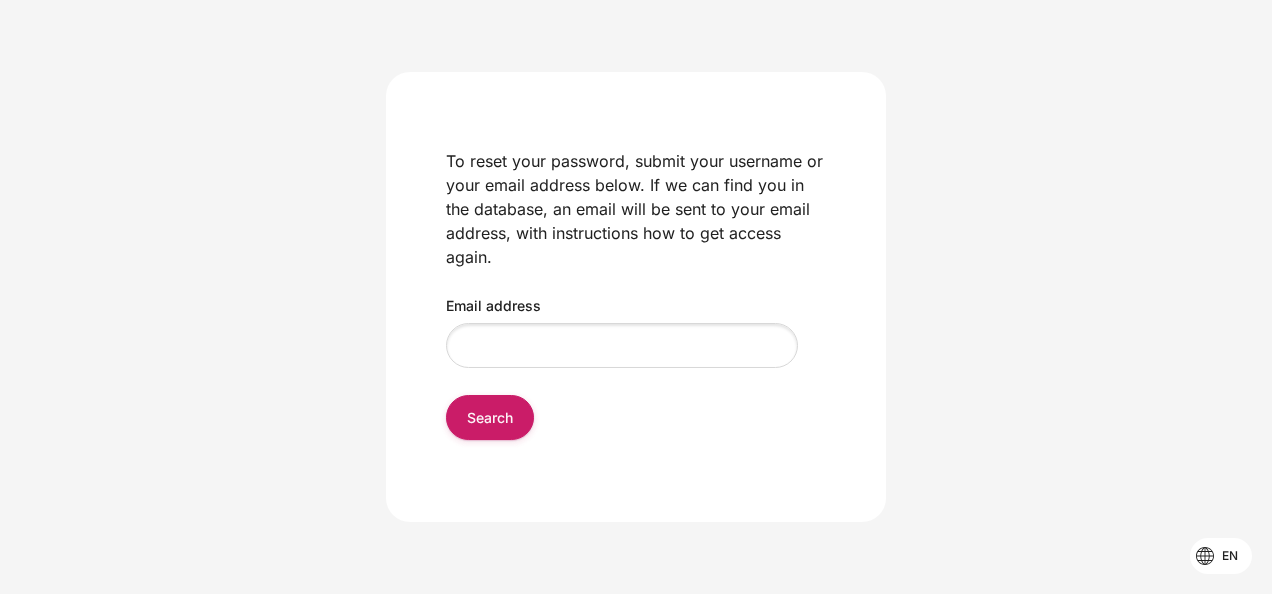 scroll, scrollTop: 0, scrollLeft: 0, axis: both 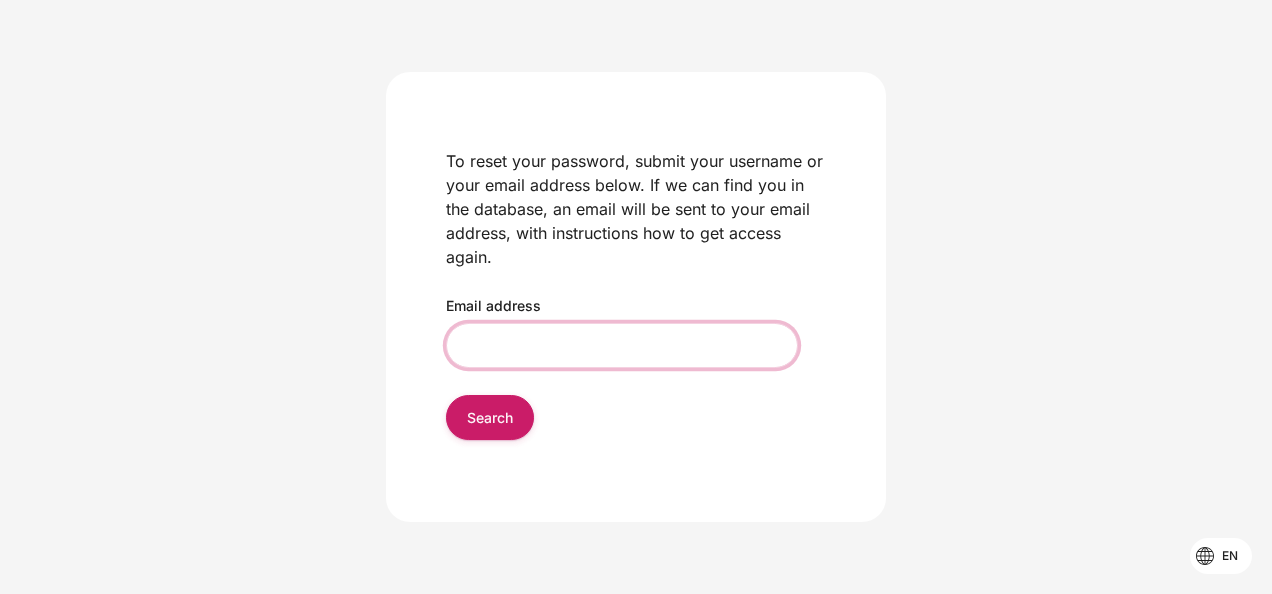 click on "Email address" at bounding box center [622, 345] 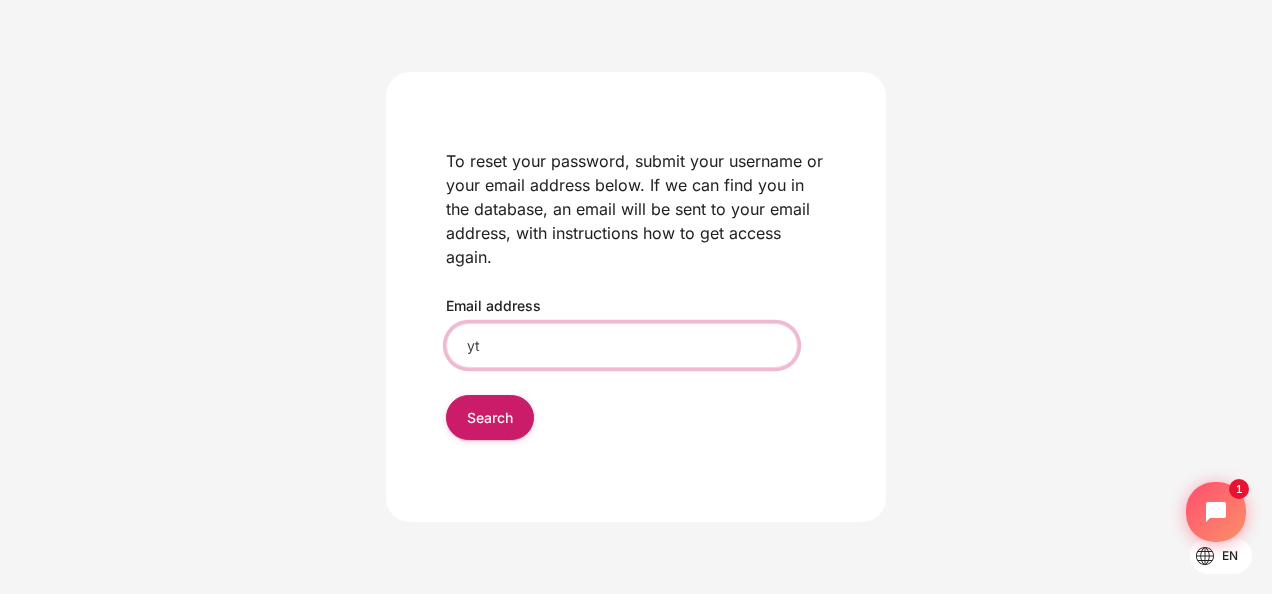 scroll, scrollTop: 0, scrollLeft: 0, axis: both 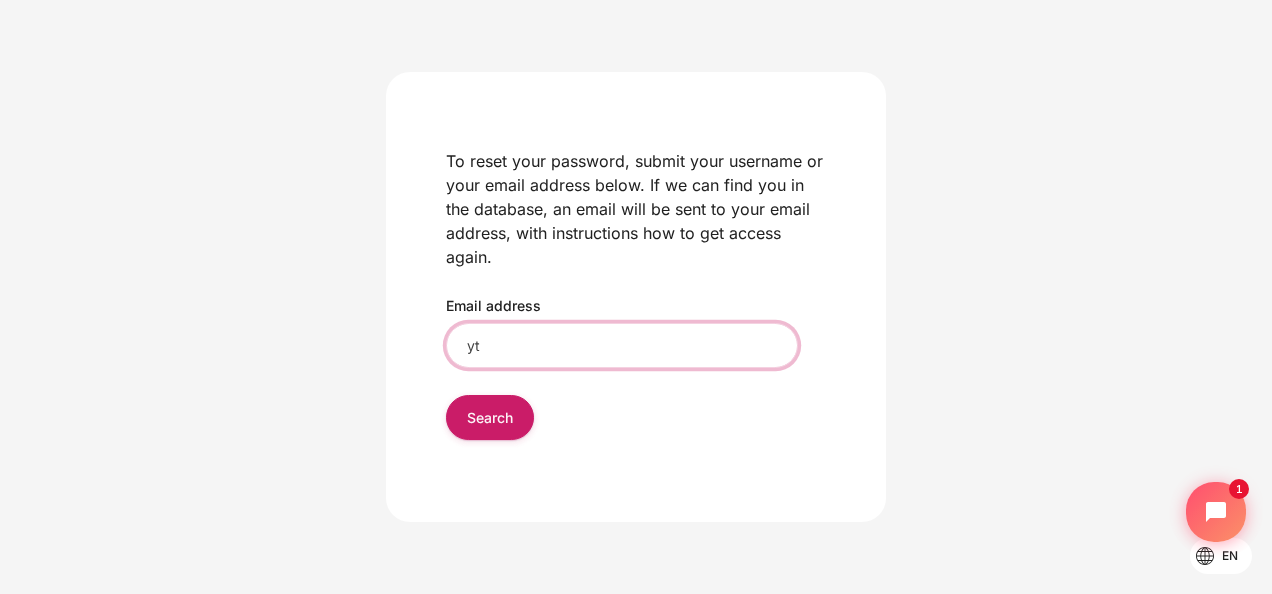 type on "y" 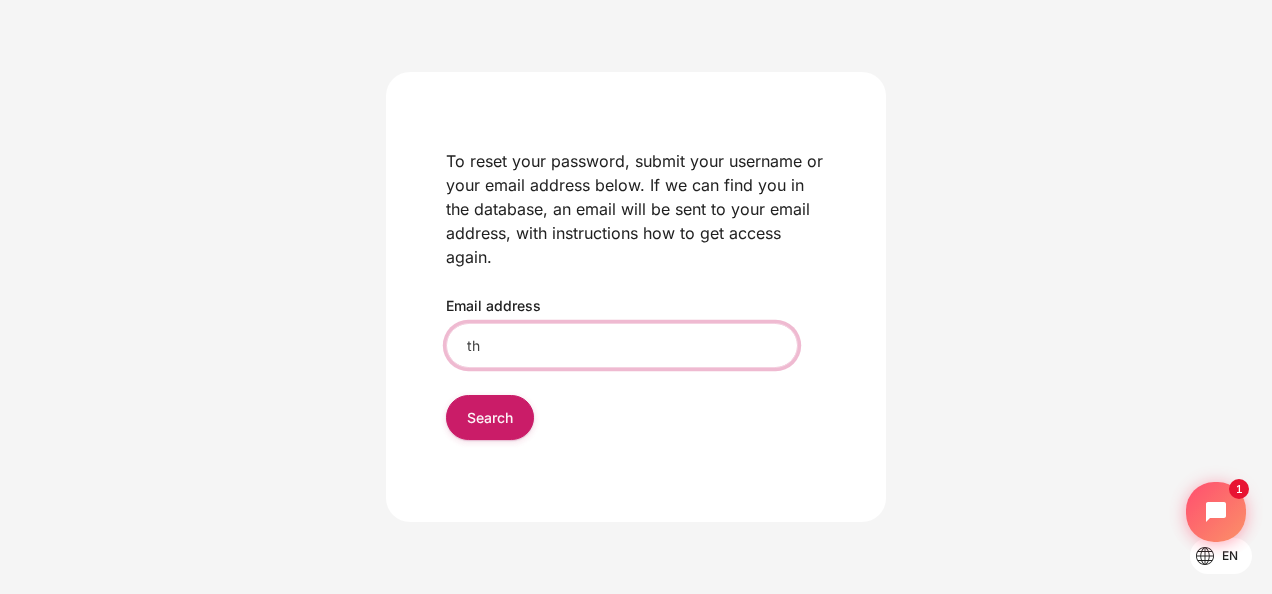 type on "thnayaphon.pongpaichet@bts.com" 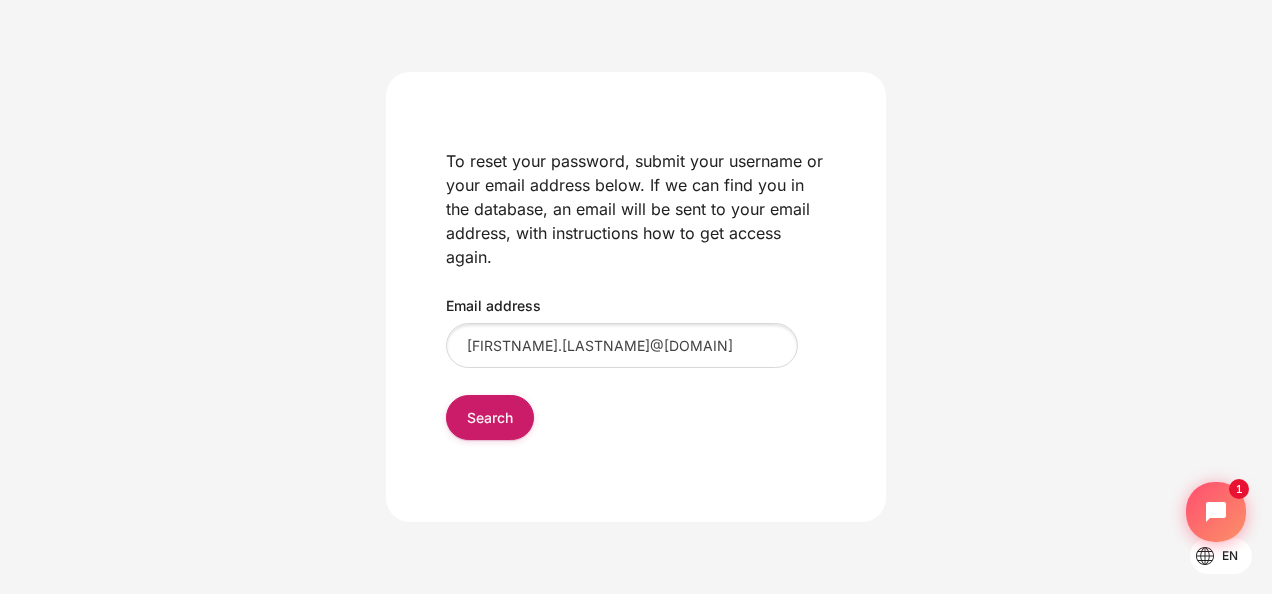 click on "To reset your password, submit your username or your email address below. If we can find you in the database, an email will be sent to your email address, with instructions how to get access again.
Email address
thnayaphon.pongpaichet@bts.com
Search" at bounding box center [636, 297] 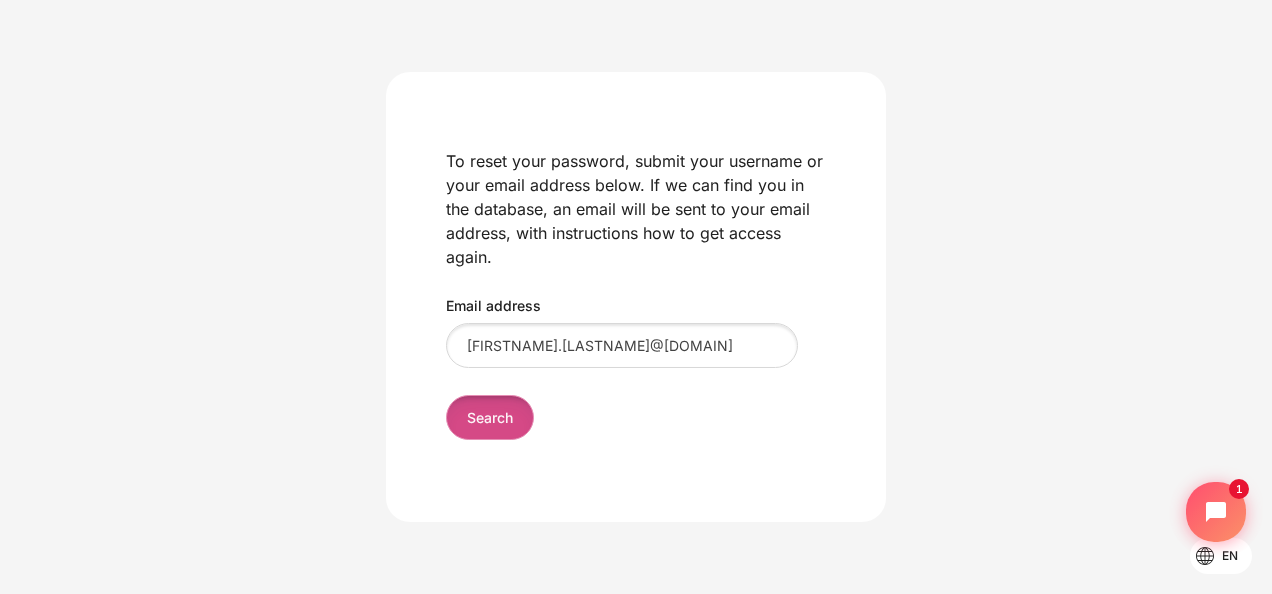 click on "Search" at bounding box center [490, 417] 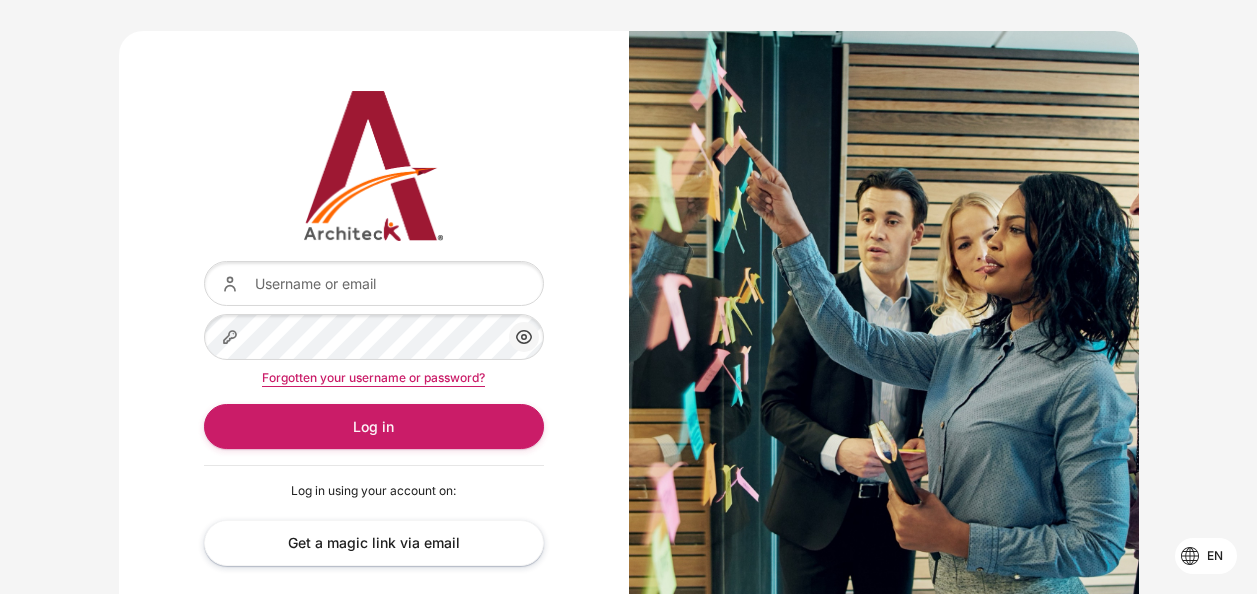 scroll, scrollTop: 0, scrollLeft: 0, axis: both 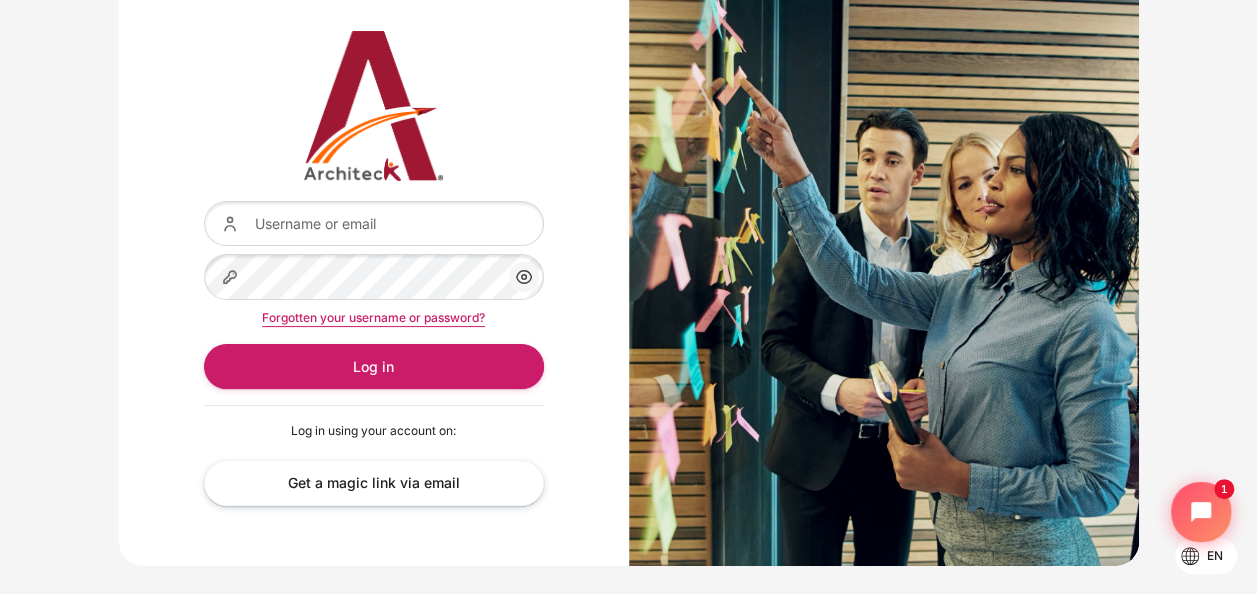 click on "Log in using your account on:" at bounding box center (374, 431) 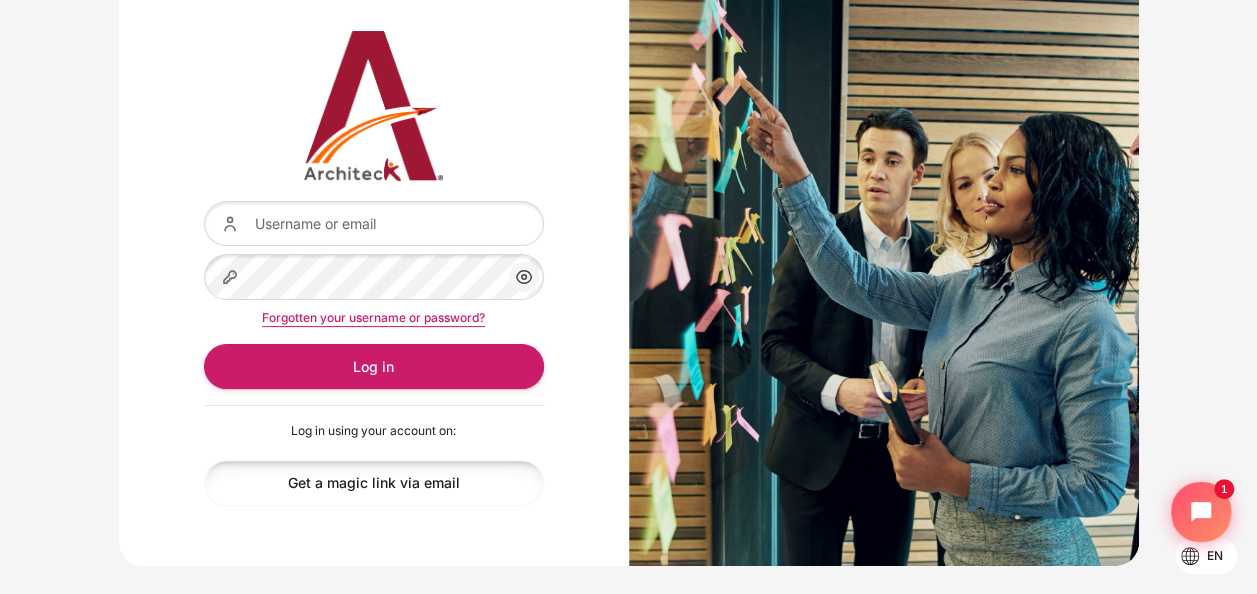 click on "Get a magic link via email" at bounding box center (374, 482) 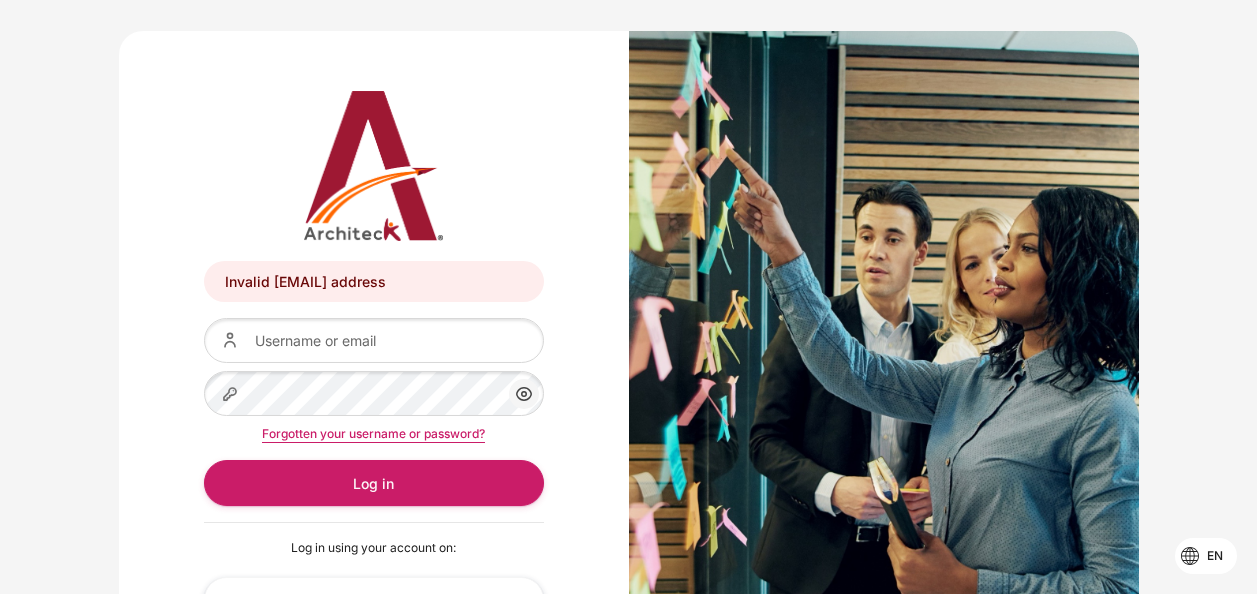 scroll, scrollTop: 0, scrollLeft: 0, axis: both 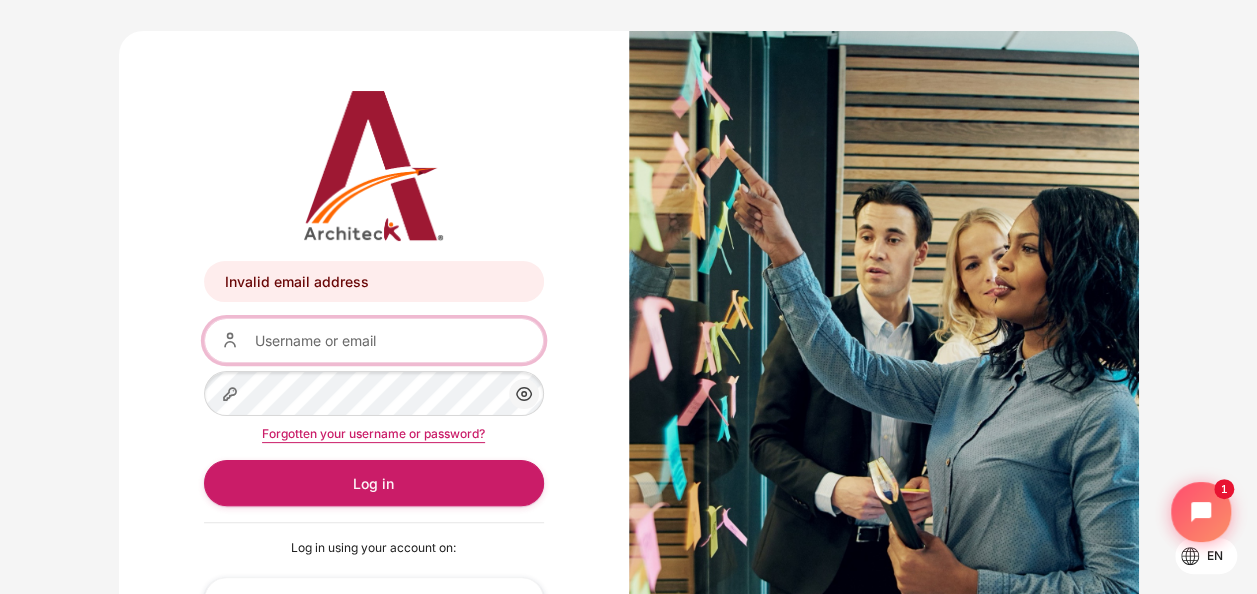 click on "Username or email" at bounding box center (374, 340) 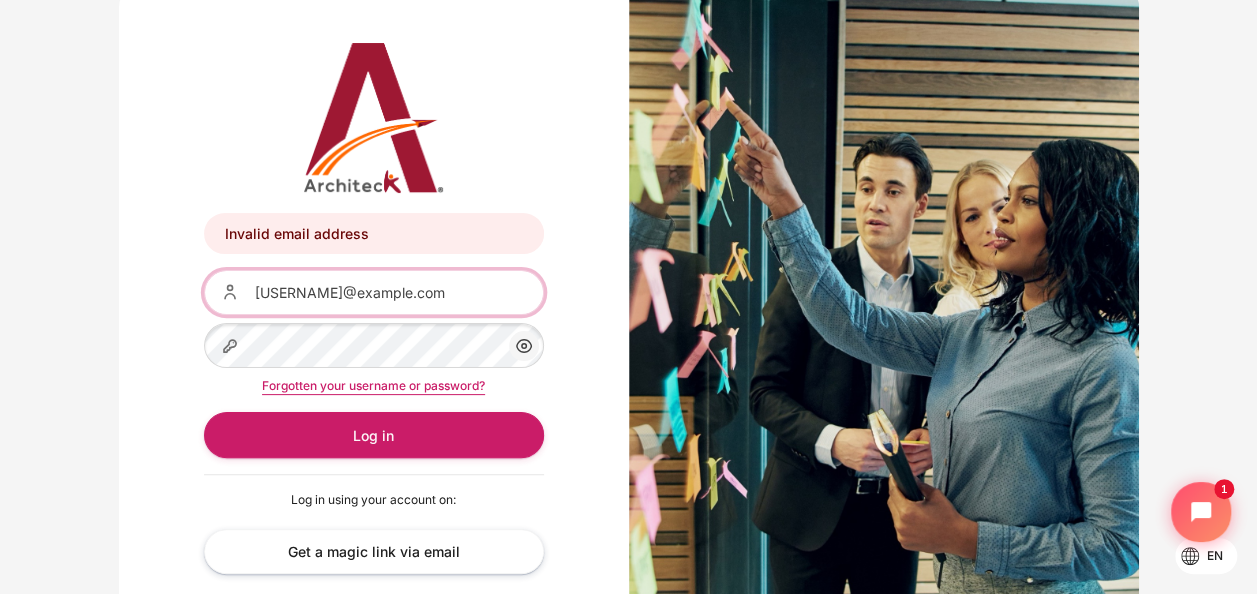 scroll, scrollTop: 116, scrollLeft: 0, axis: vertical 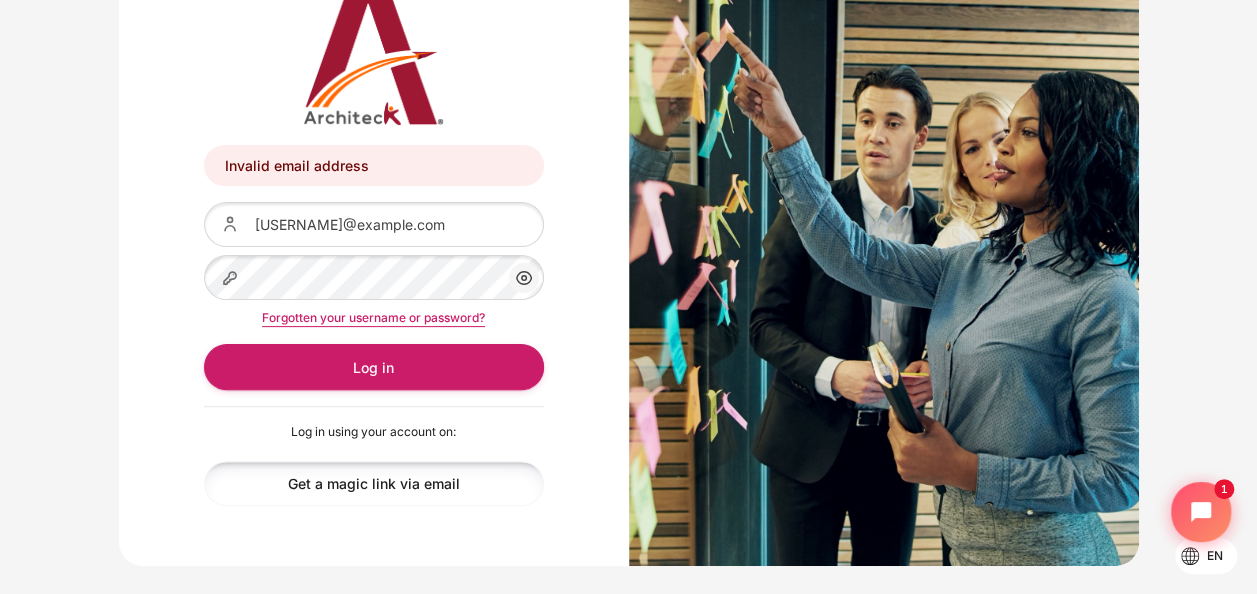 click on "Get a magic link via email" at bounding box center (374, 483) 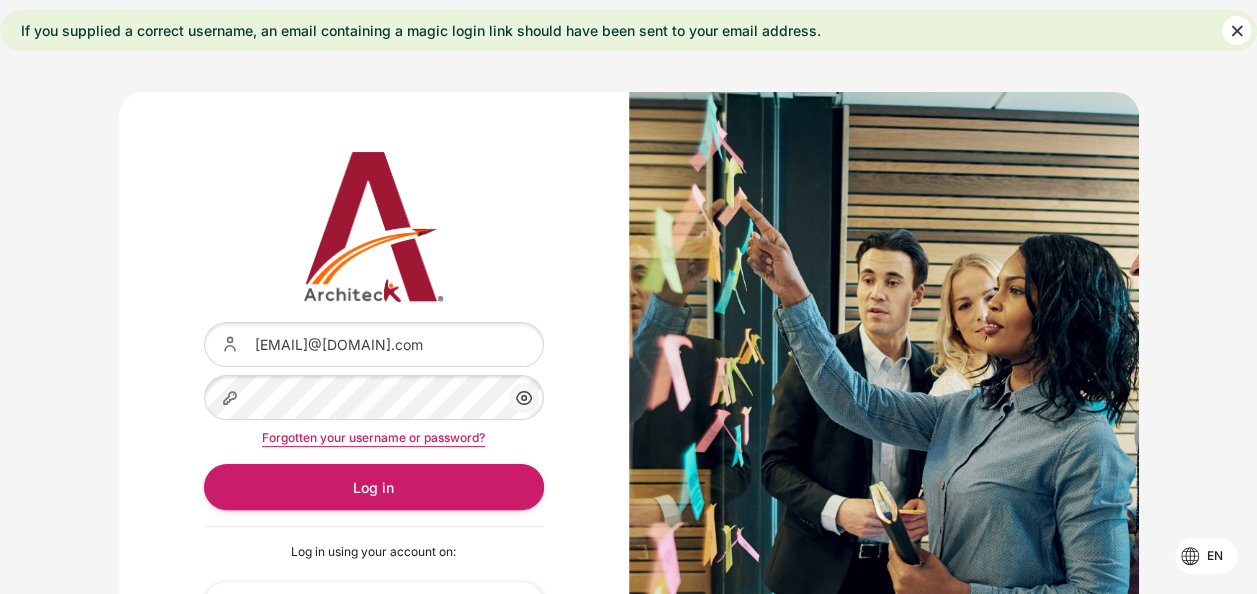 scroll, scrollTop: 120, scrollLeft: 0, axis: vertical 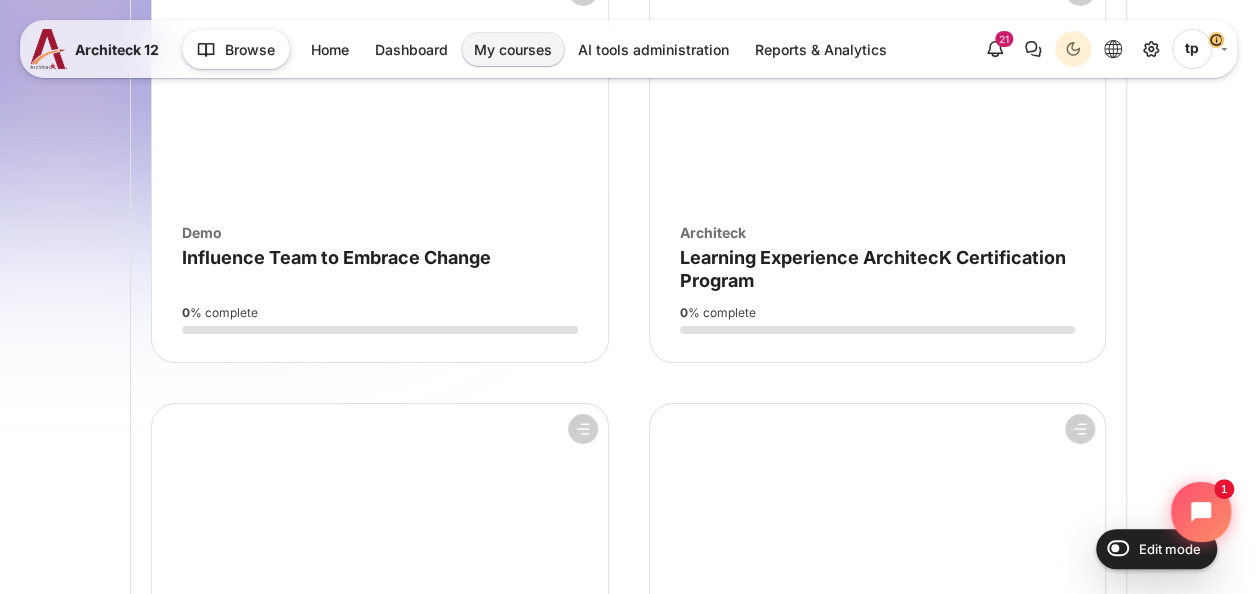click on "tp" at bounding box center [1192, 49] 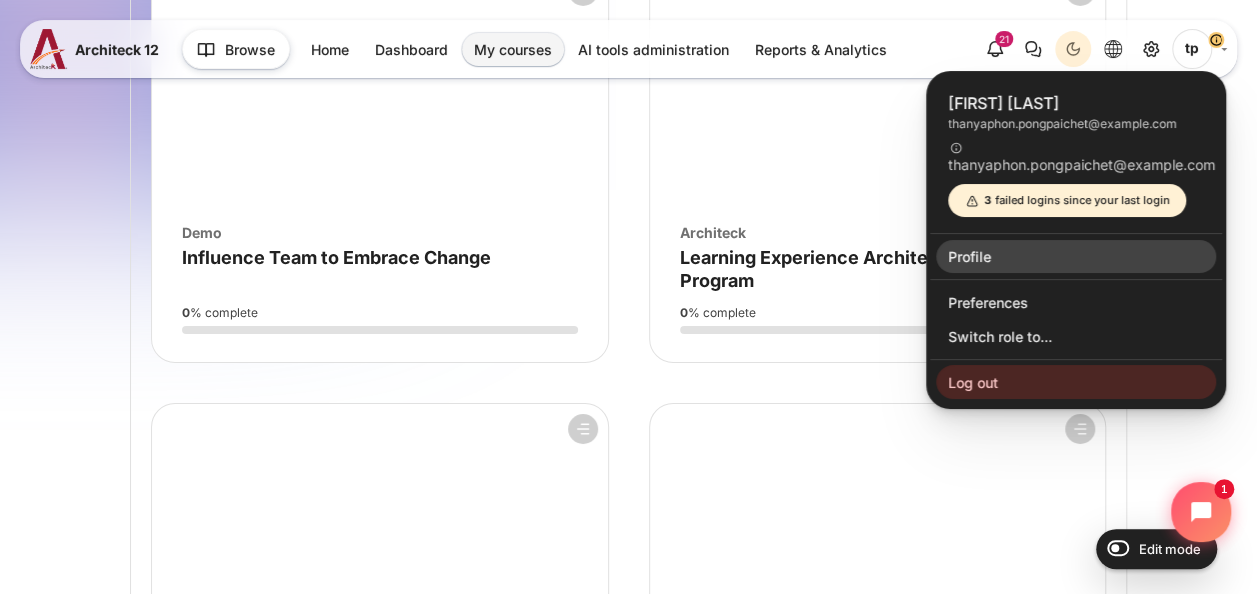 click on "Profile" at bounding box center [1076, 257] 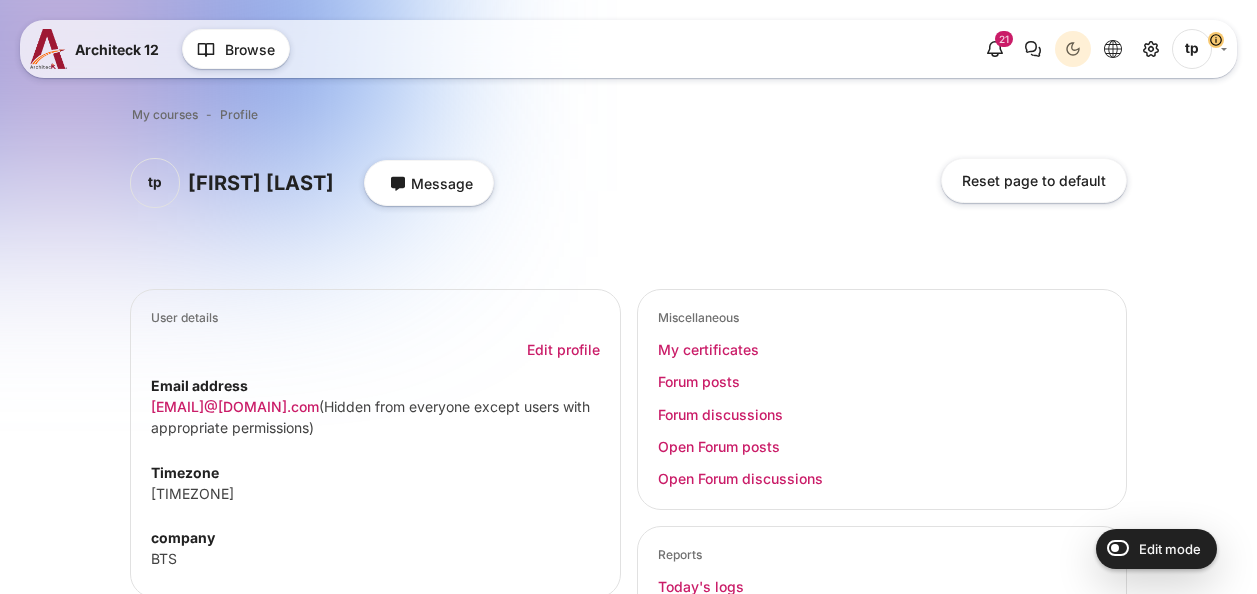 scroll, scrollTop: 0, scrollLeft: 0, axis: both 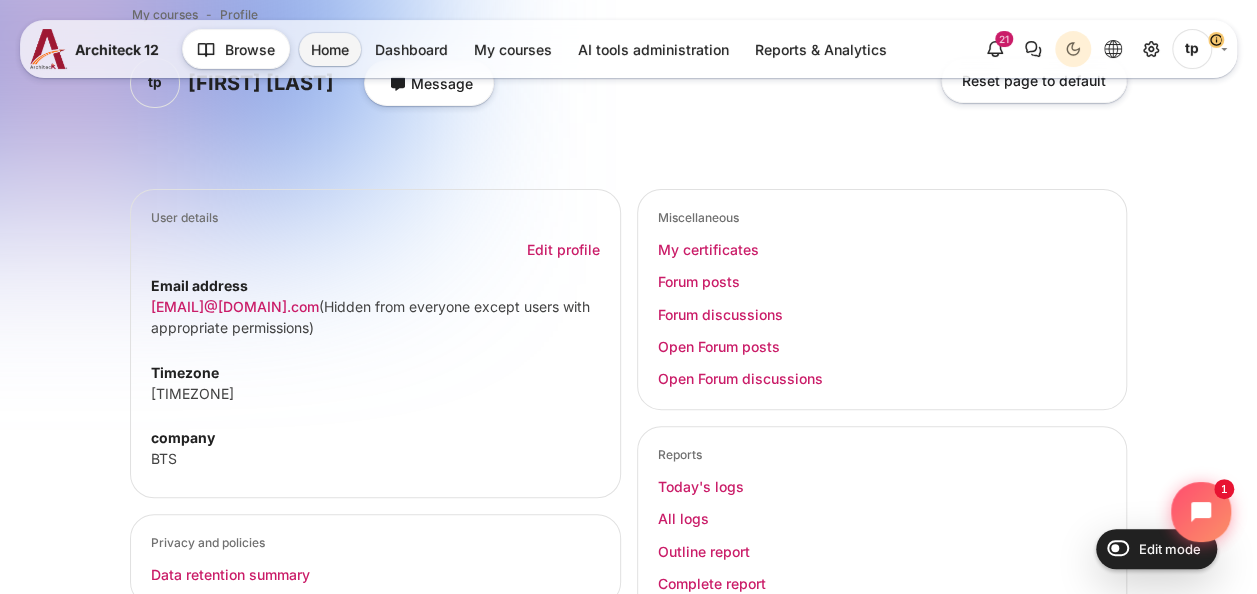 click on "Edit profile" at bounding box center [375, 250] 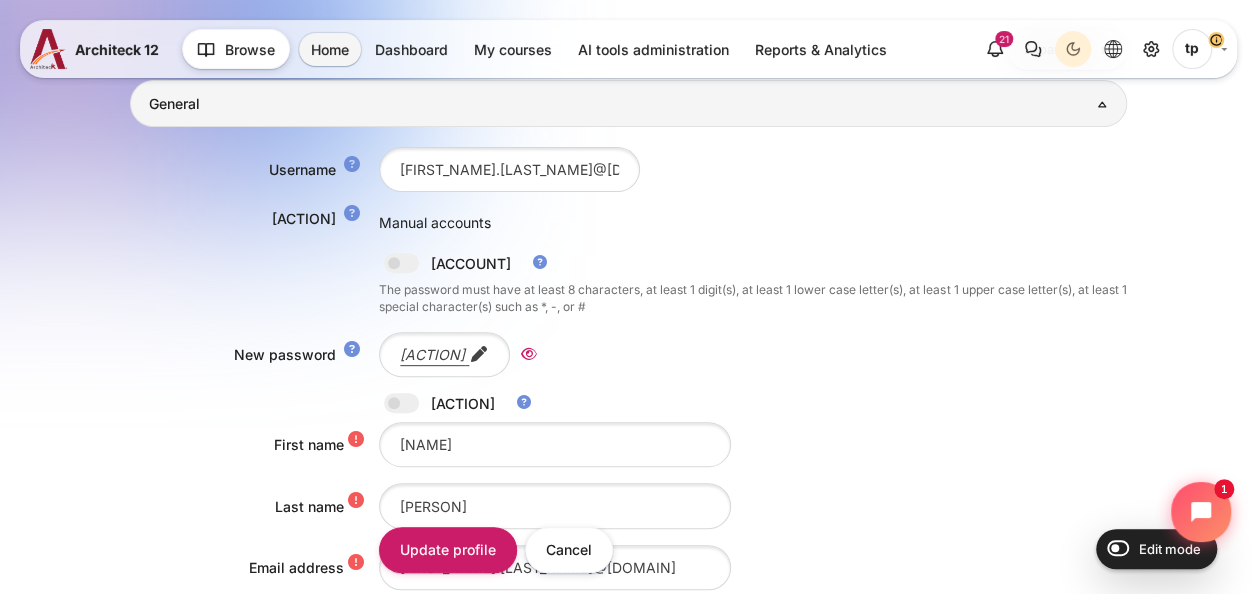 scroll, scrollTop: 300, scrollLeft: 0, axis: vertical 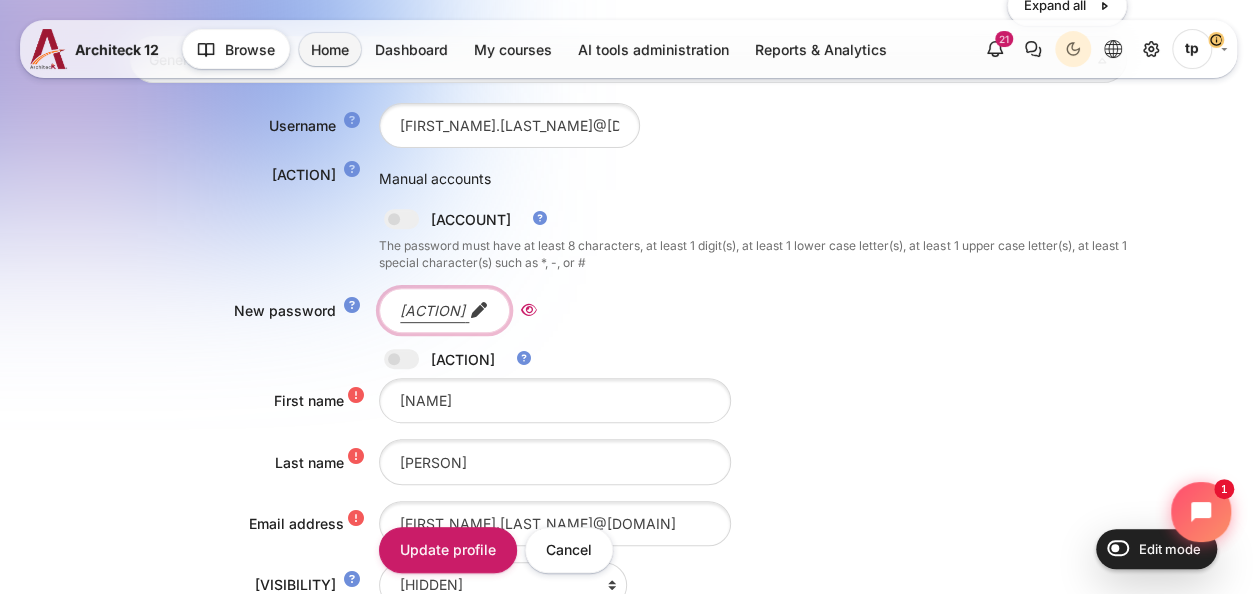 click on "Click to enter text" at bounding box center [444, 310] 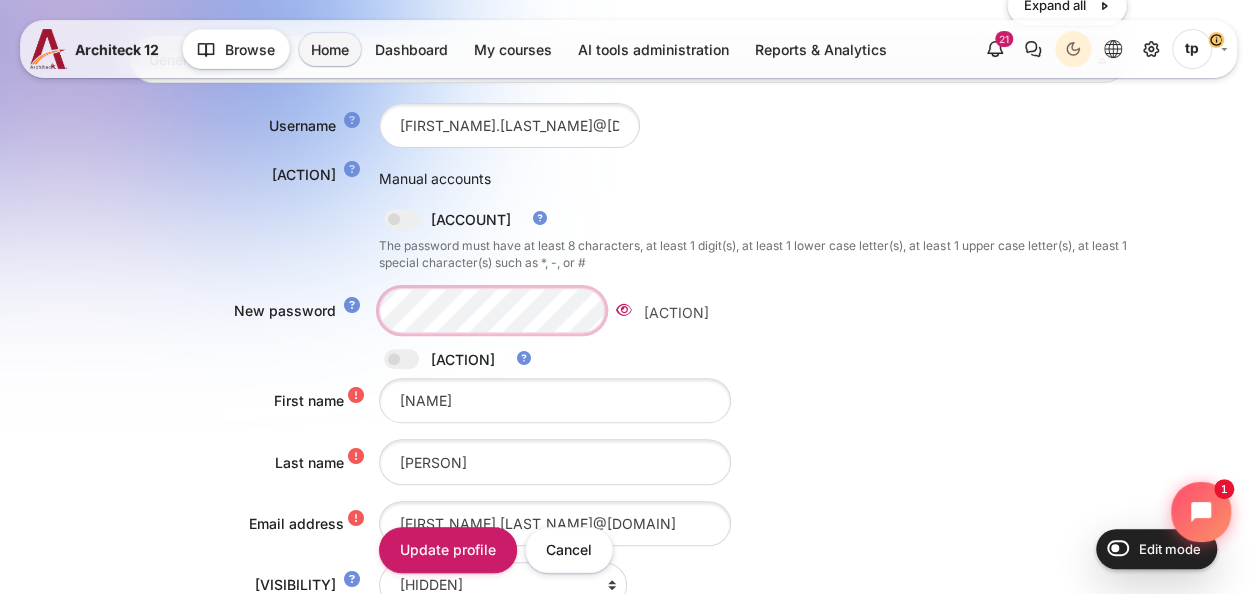 click on "Skip to main content
Architeck 12
Architeck" at bounding box center (628, 1024) 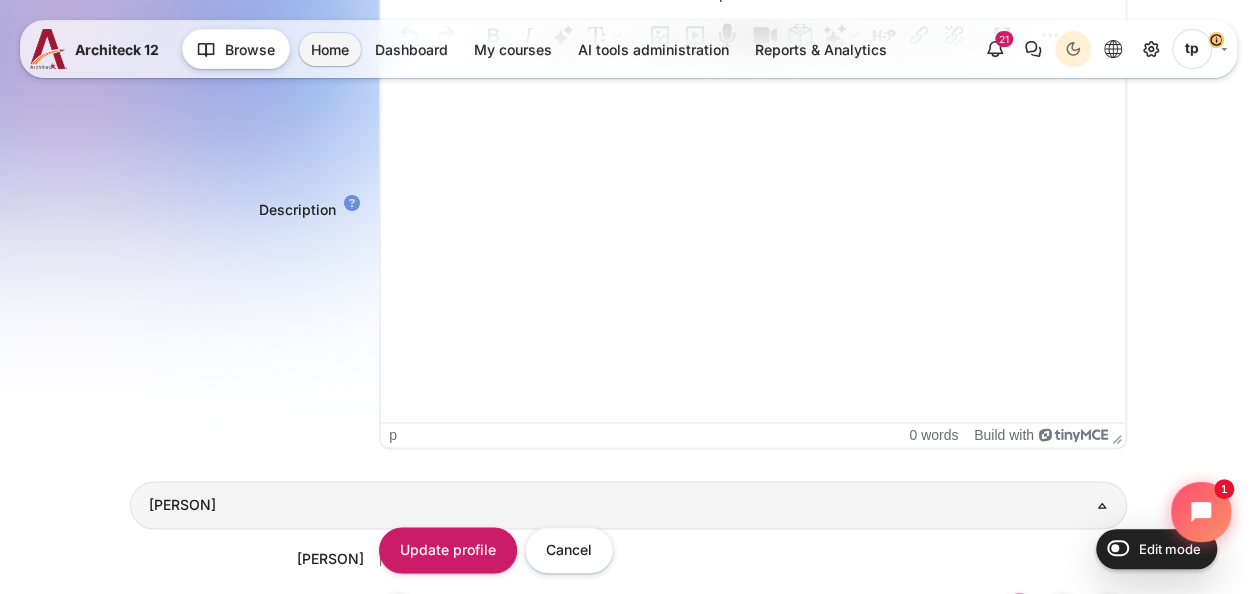 scroll, scrollTop: 400, scrollLeft: 0, axis: vertical 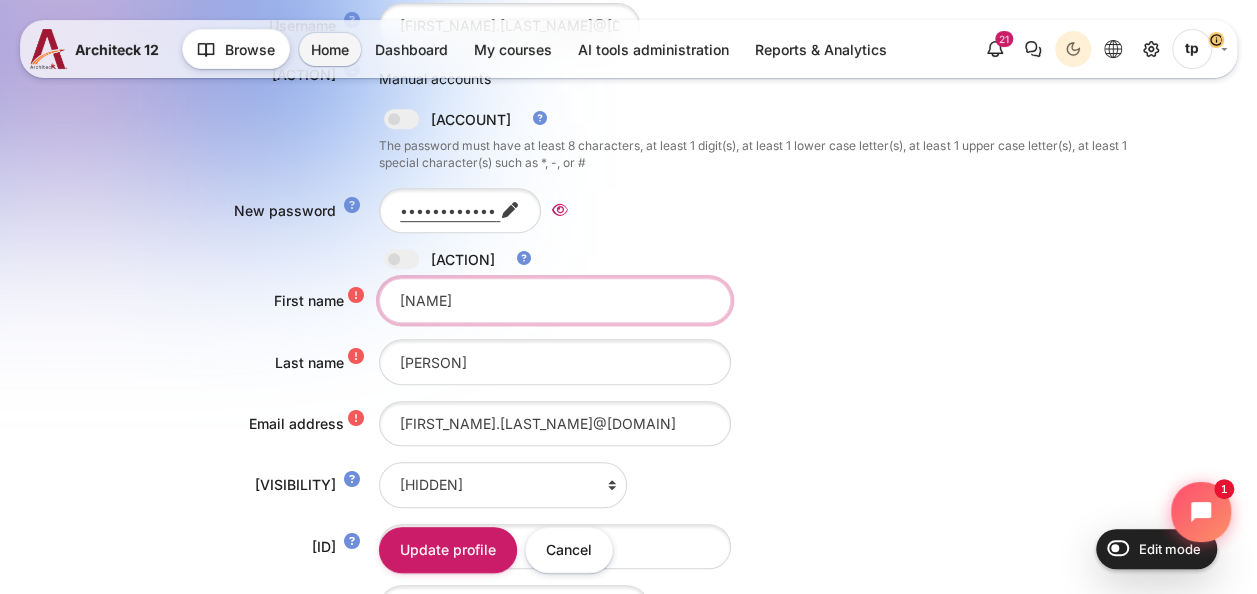 type on "Thanyaphon" 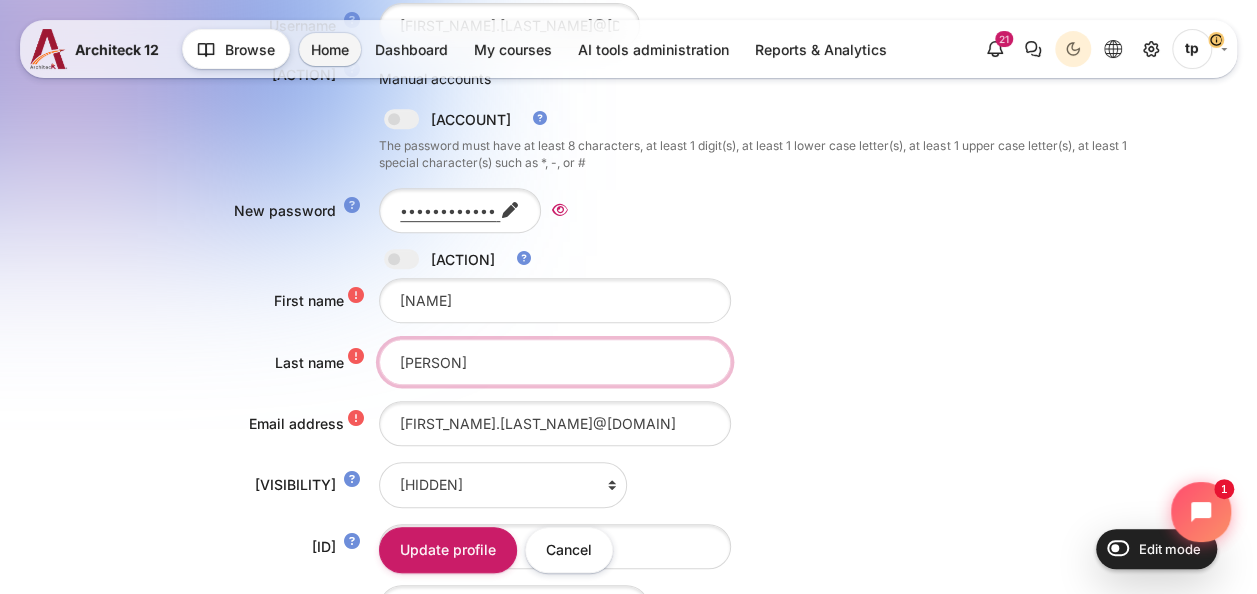 click on "pongpaichet" at bounding box center (555, 361) 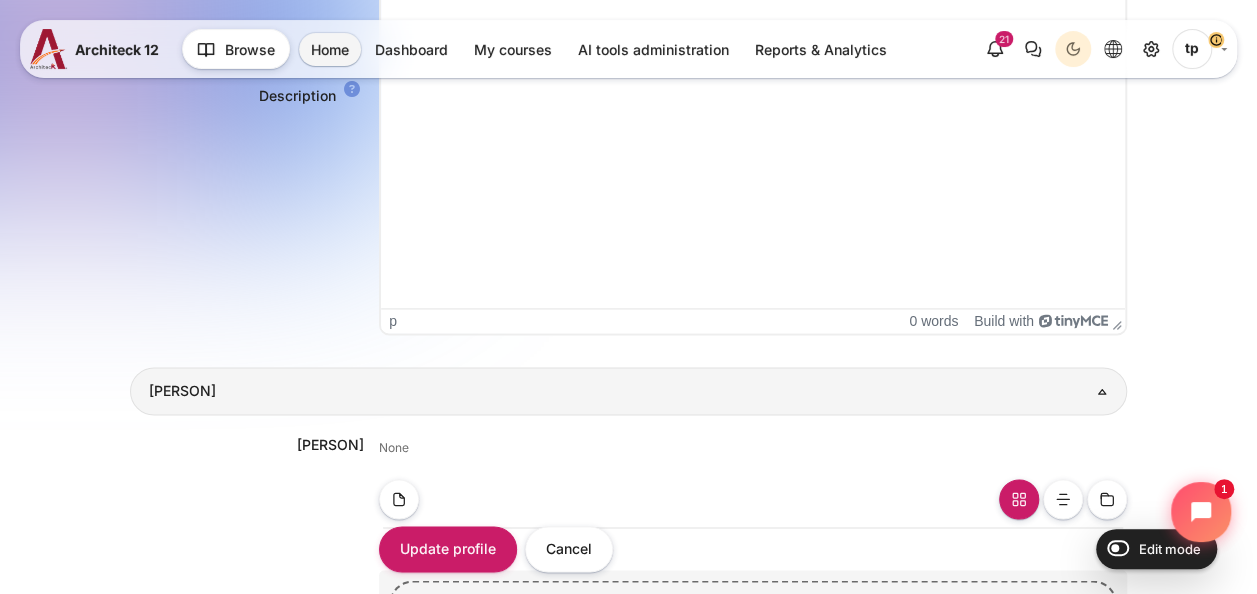 scroll, scrollTop: 1500, scrollLeft: 0, axis: vertical 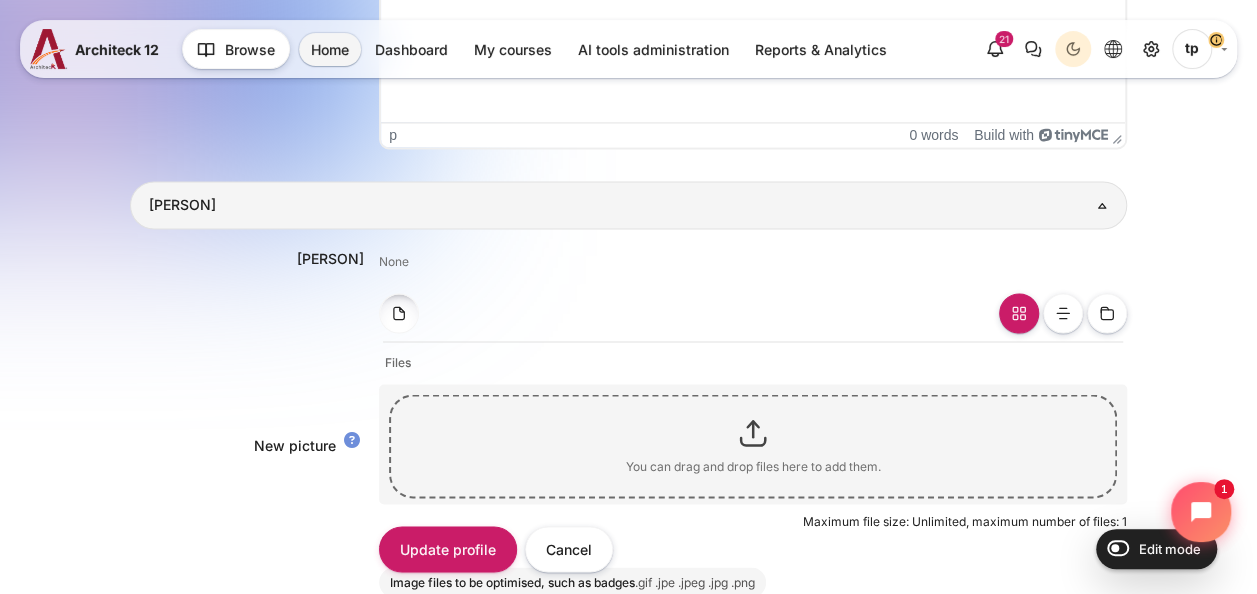 type on "Pongpaichet" 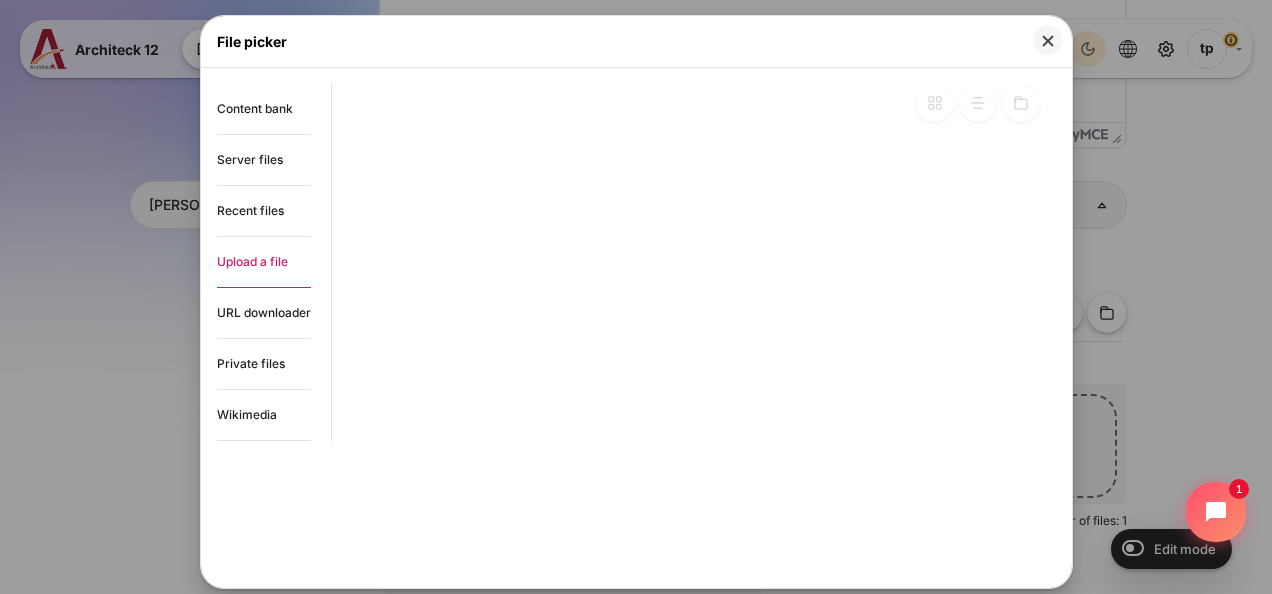 click on "Upload a file" at bounding box center [252, 261] 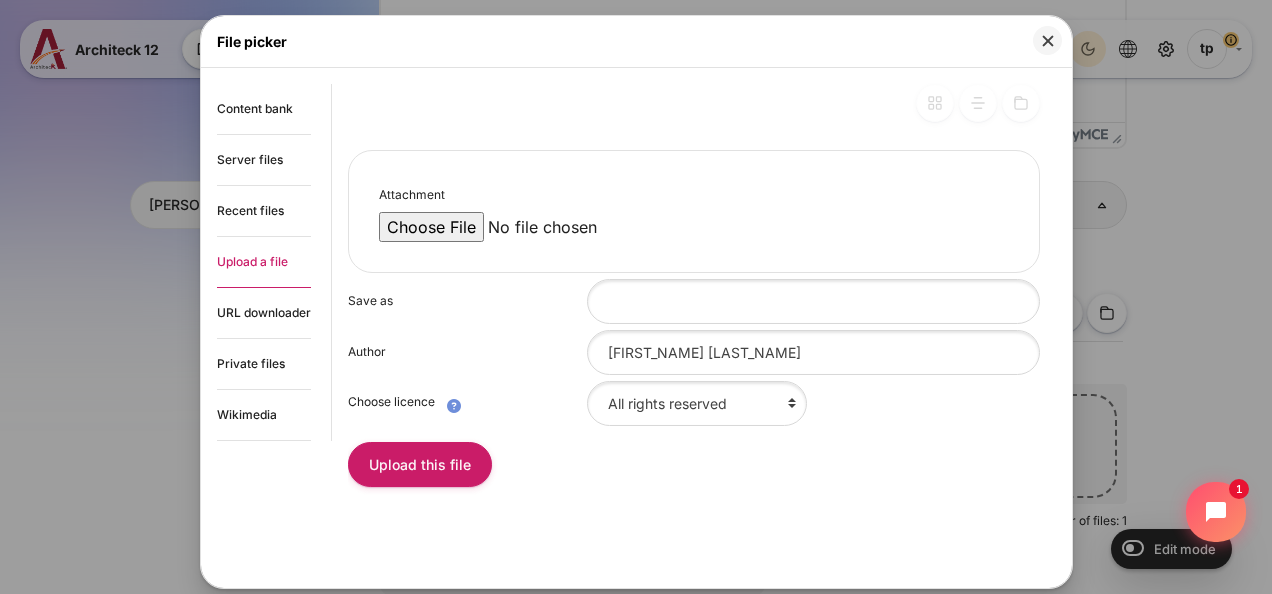click on "Attachment" at bounding box center (549, 227) 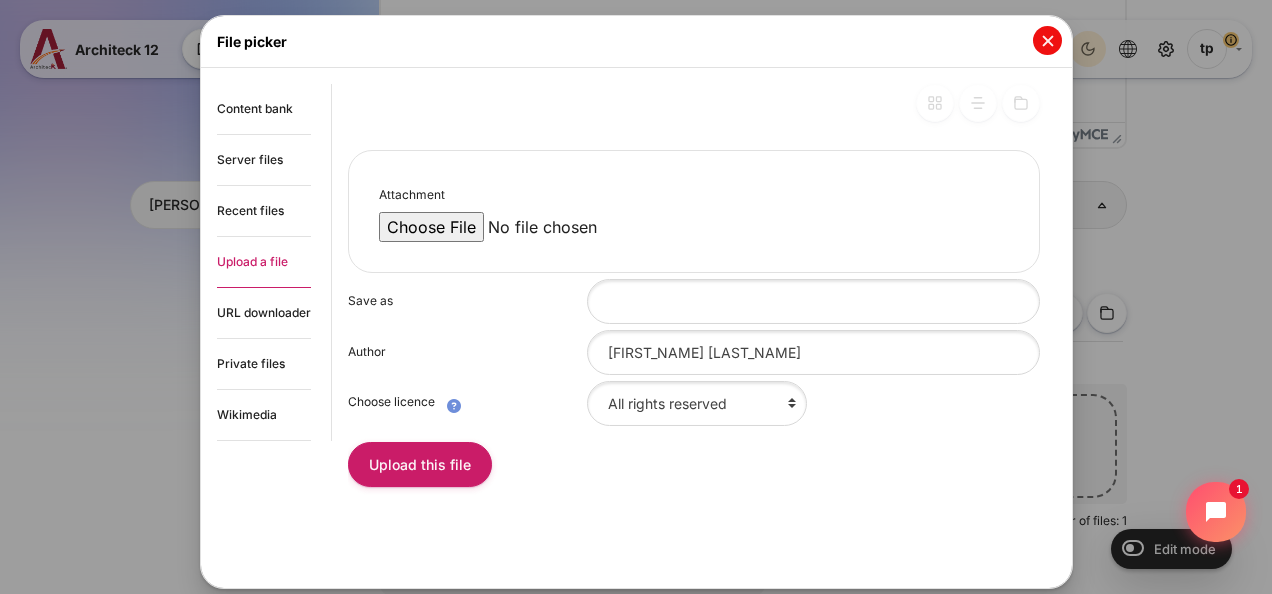 click at bounding box center (1047, 40) 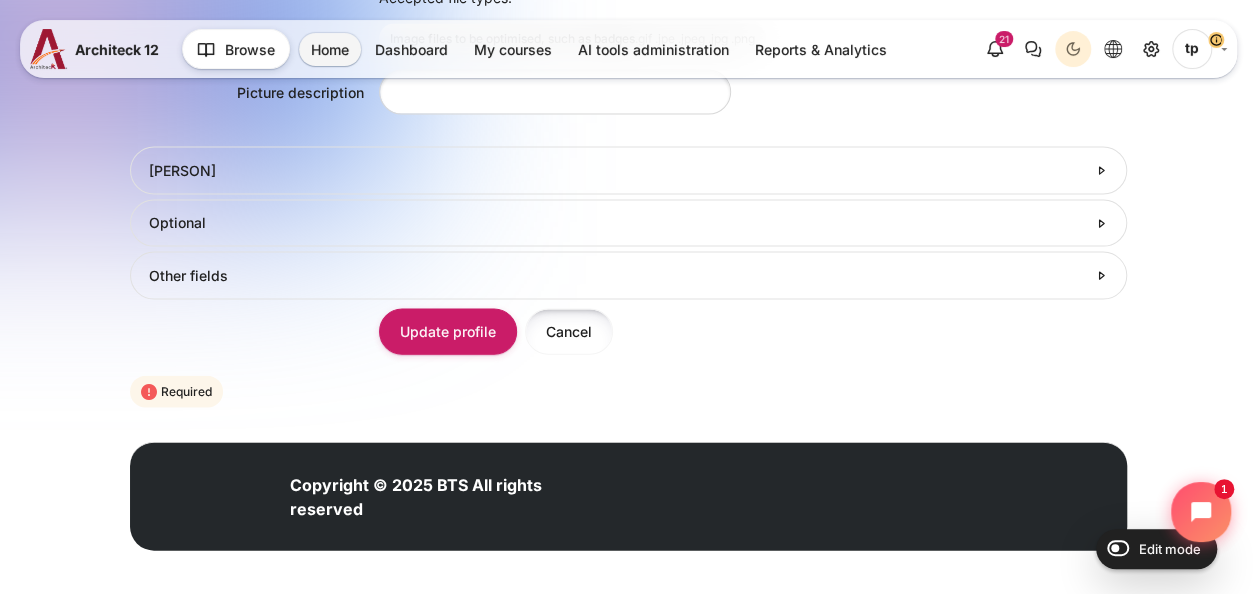scroll, scrollTop: 2044, scrollLeft: 0, axis: vertical 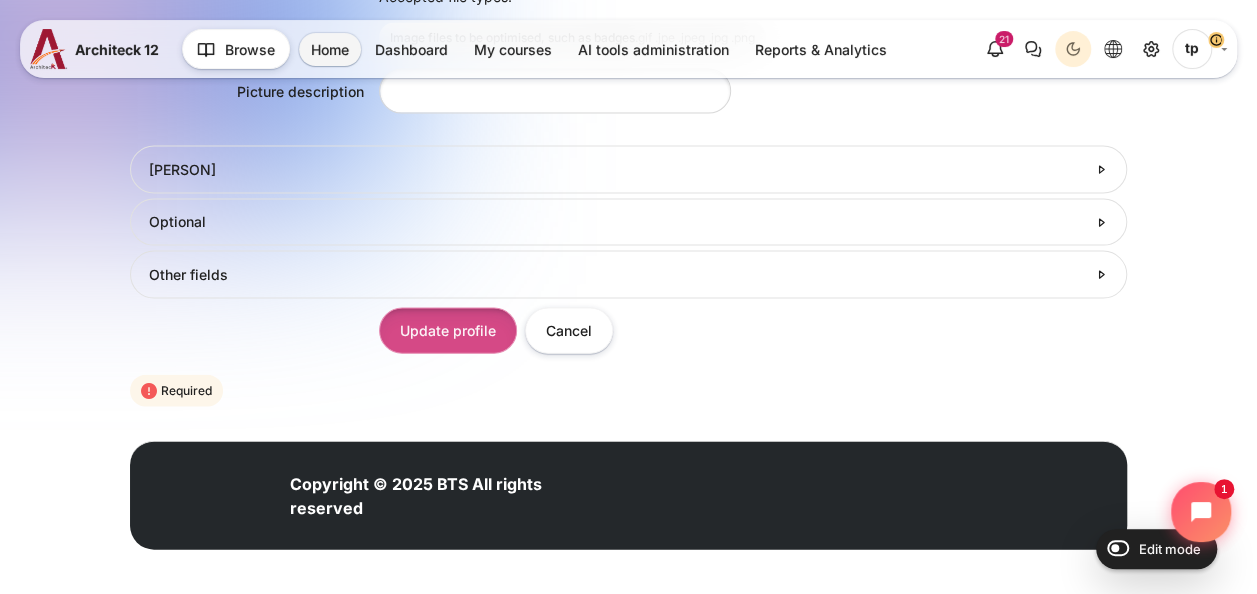 click on "Update profile" at bounding box center (448, 330) 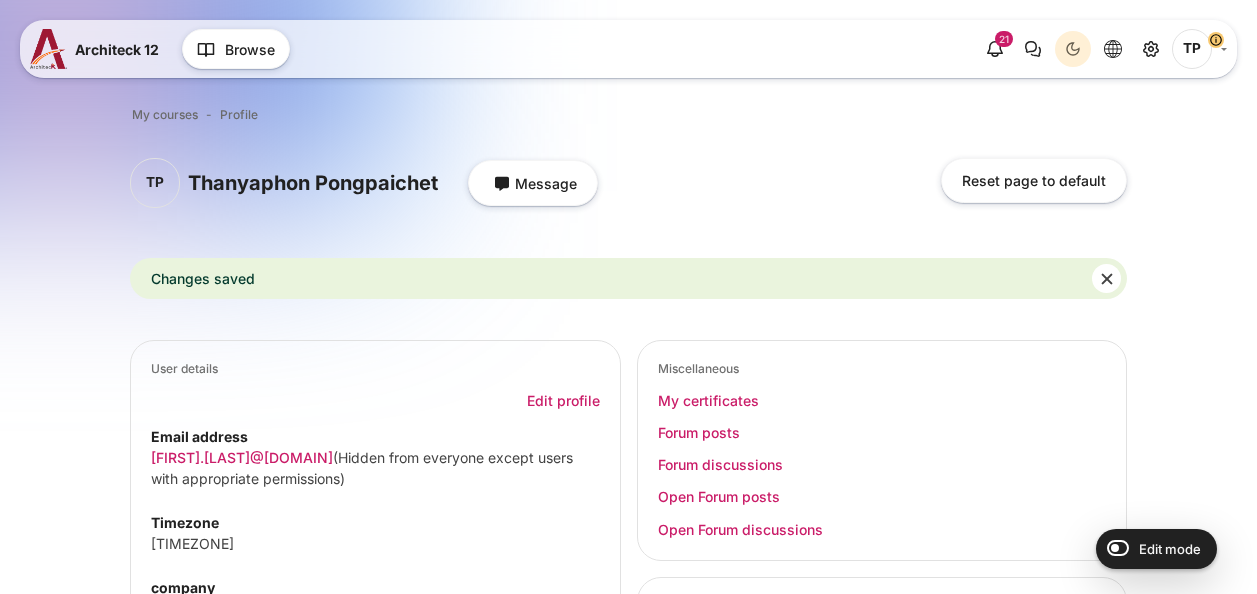 scroll, scrollTop: 0, scrollLeft: 0, axis: both 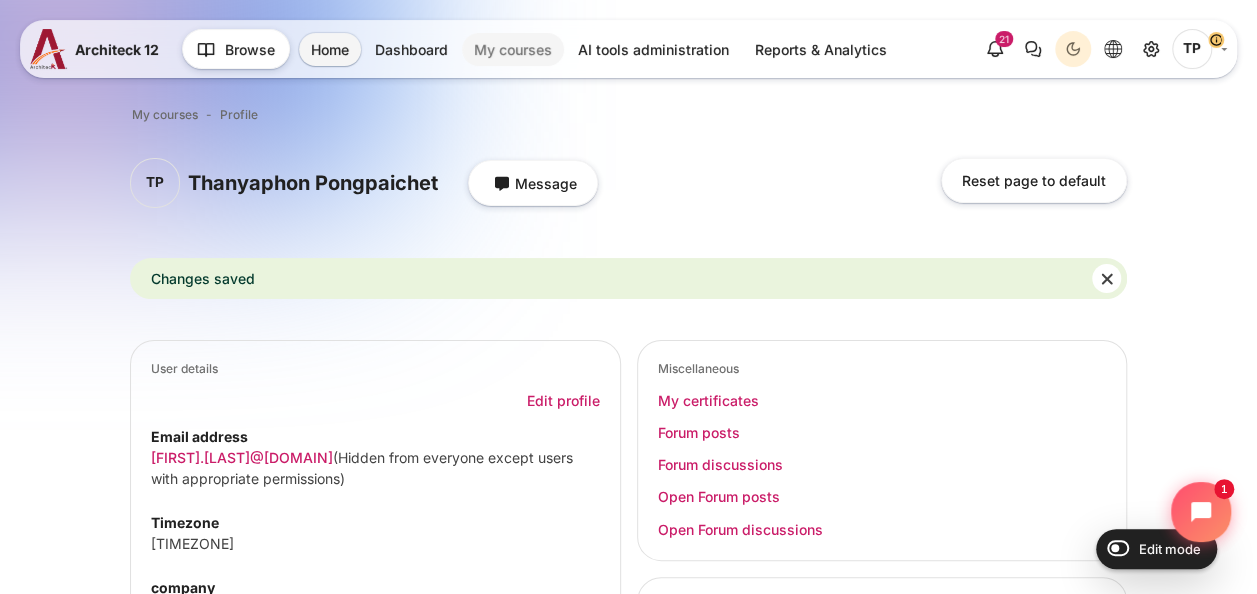 click on "My courses" at bounding box center [513, 49] 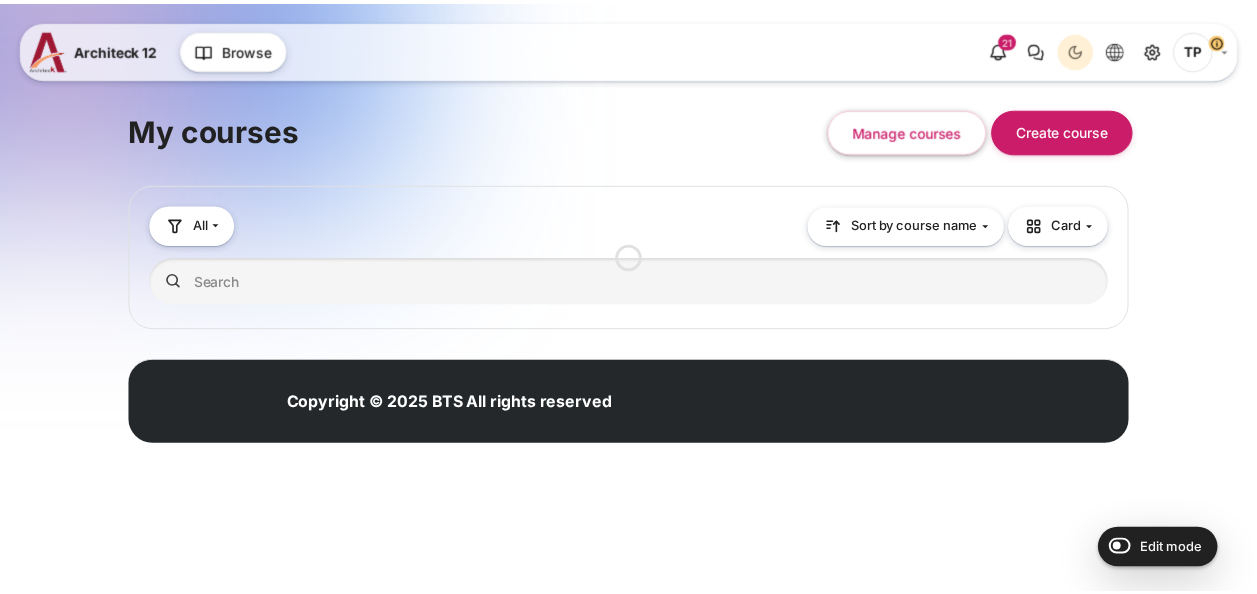 scroll, scrollTop: 0, scrollLeft: 0, axis: both 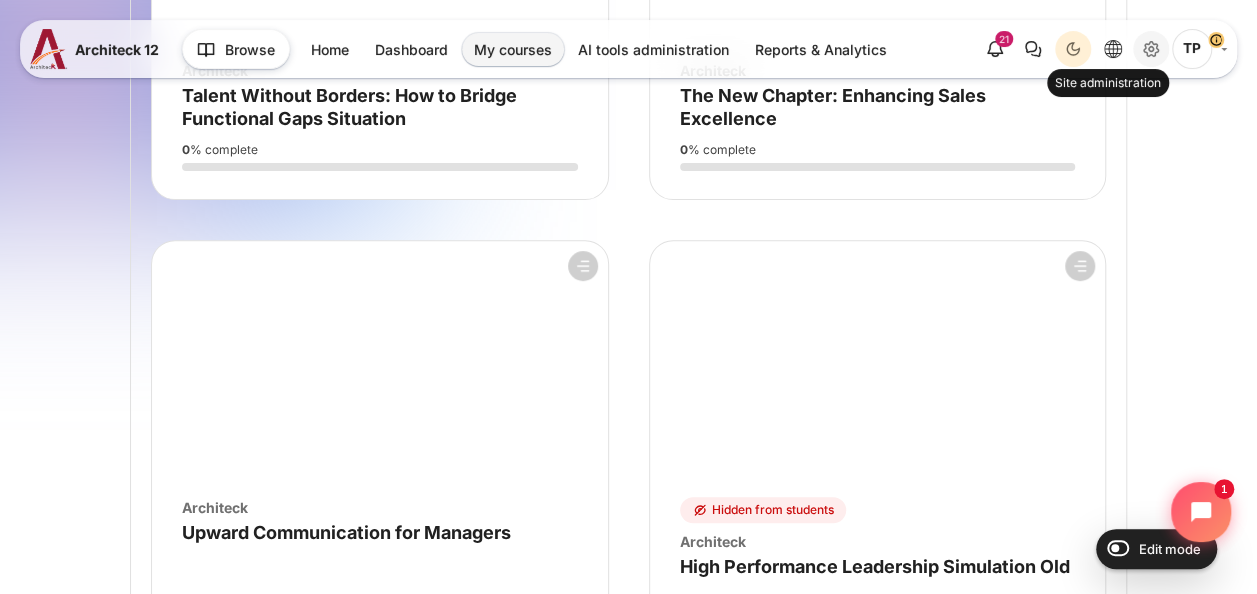 click 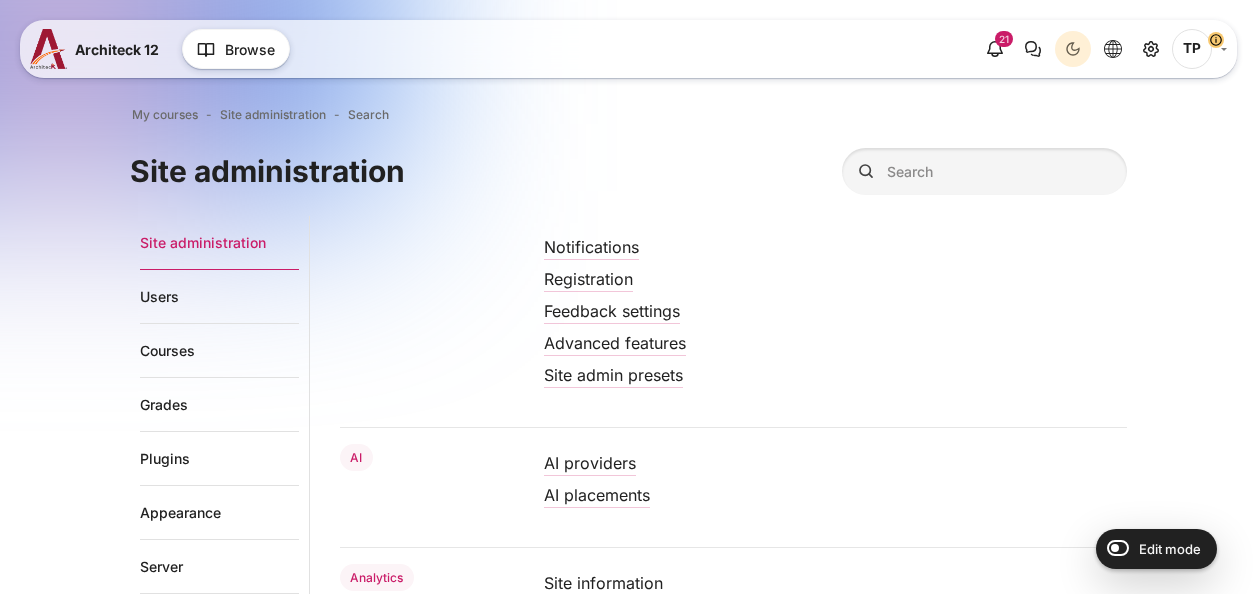 scroll, scrollTop: 0, scrollLeft: 0, axis: both 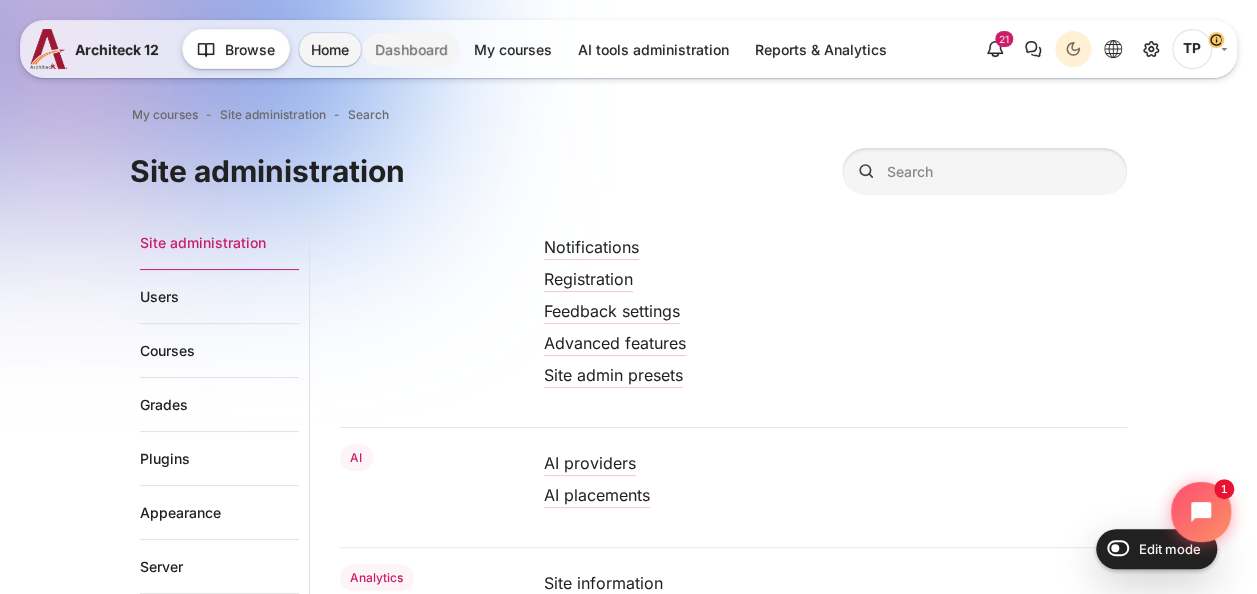 click on "Dashboard" at bounding box center [411, 49] 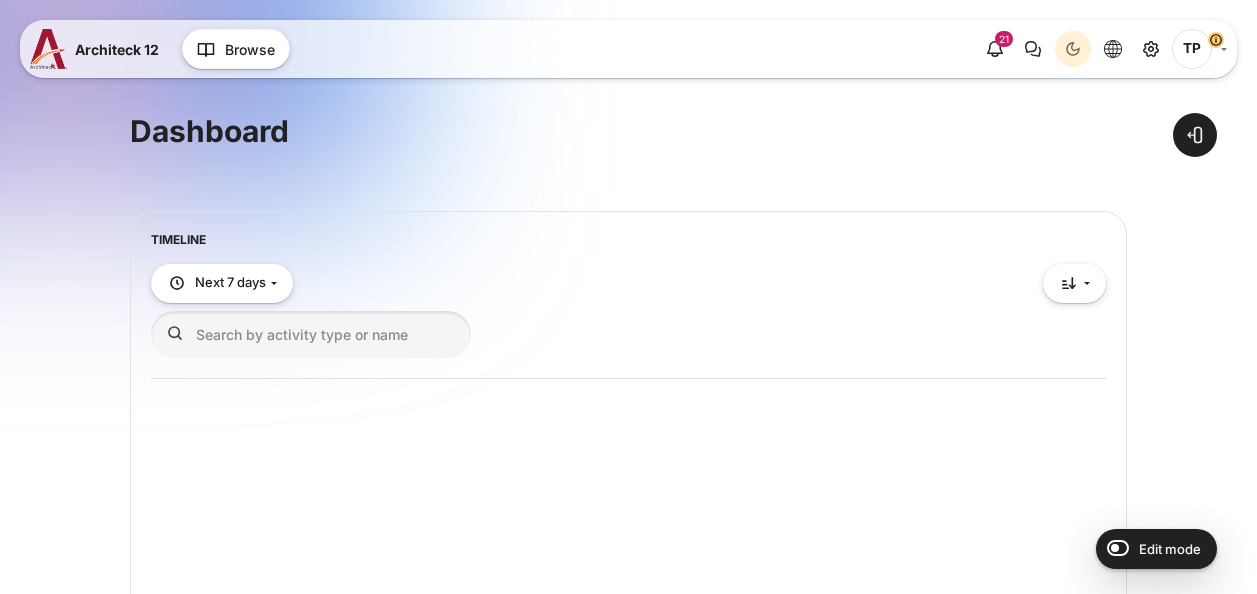 scroll, scrollTop: 0, scrollLeft: 0, axis: both 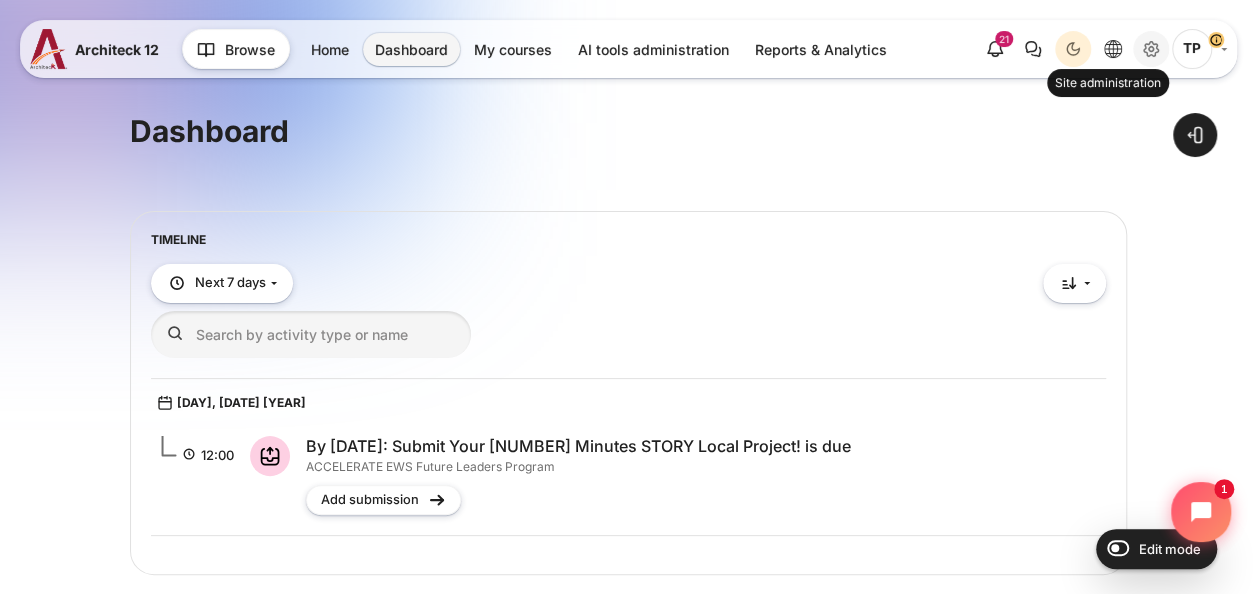 click 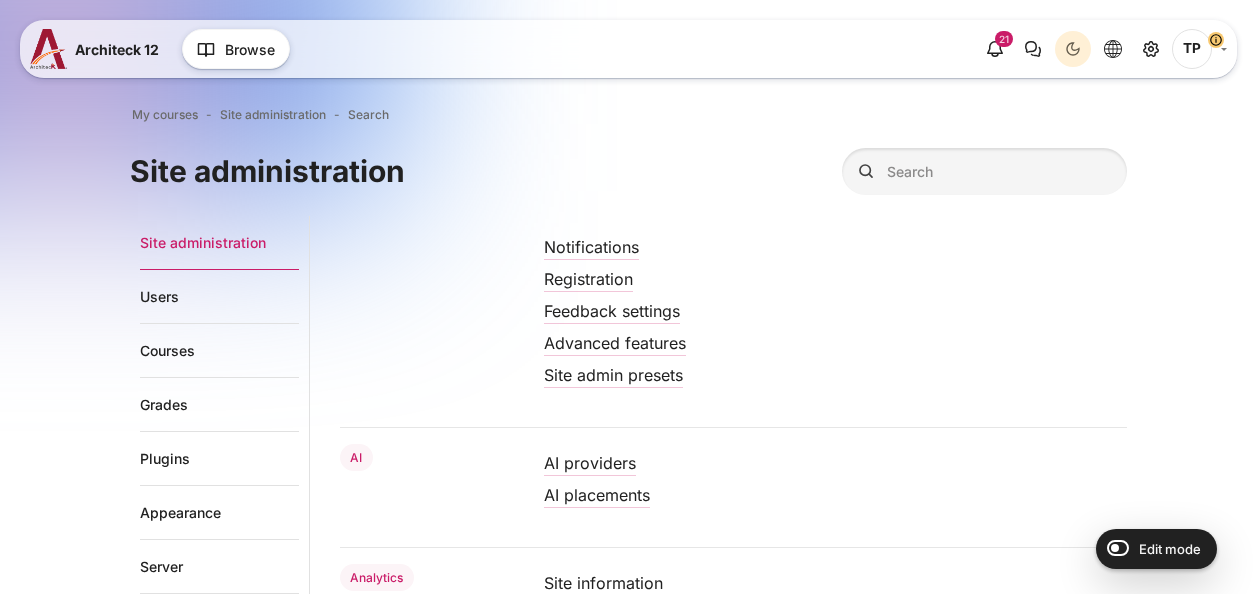 scroll, scrollTop: 0, scrollLeft: 0, axis: both 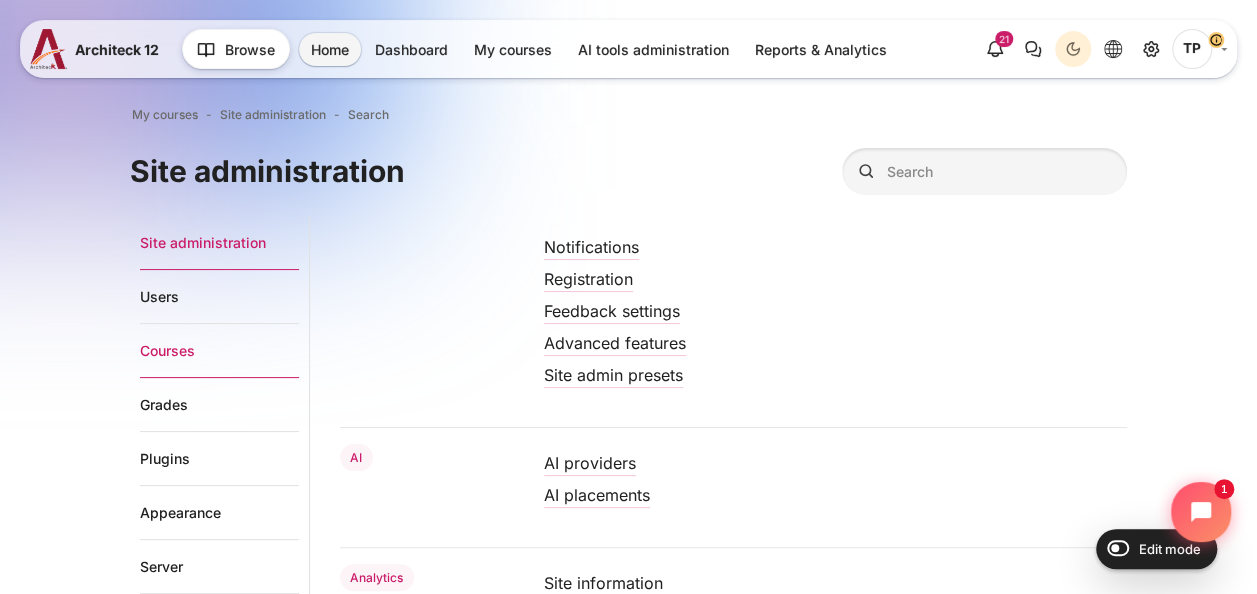 click on "Courses" at bounding box center (219, 351) 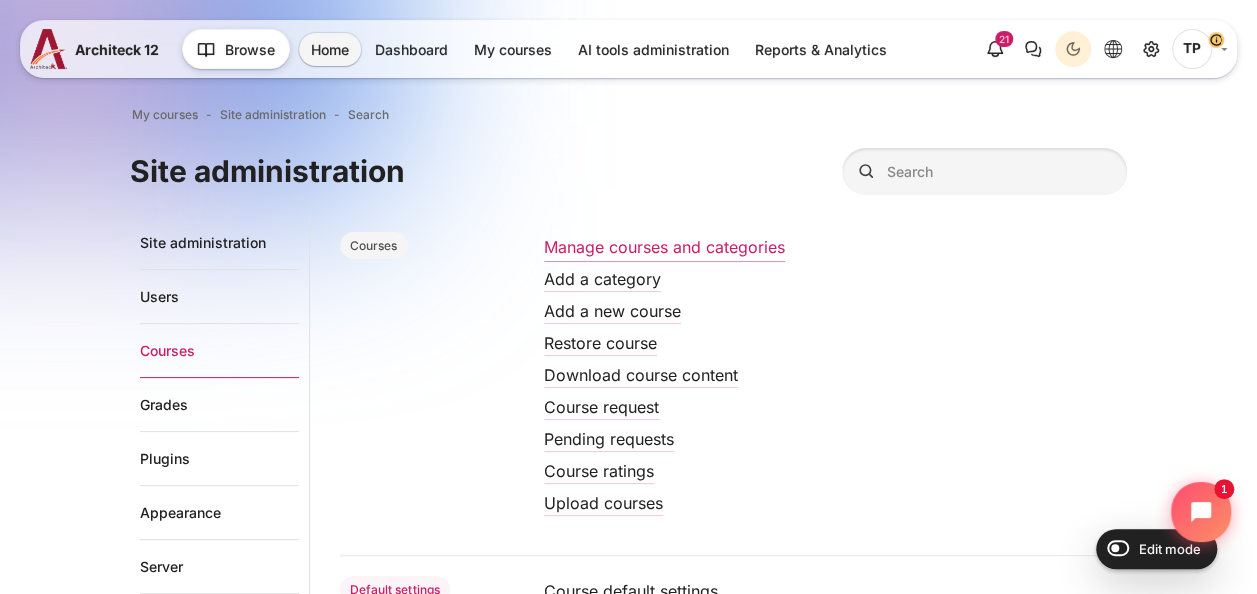 click on "Manage courses and categories" at bounding box center [664, 247] 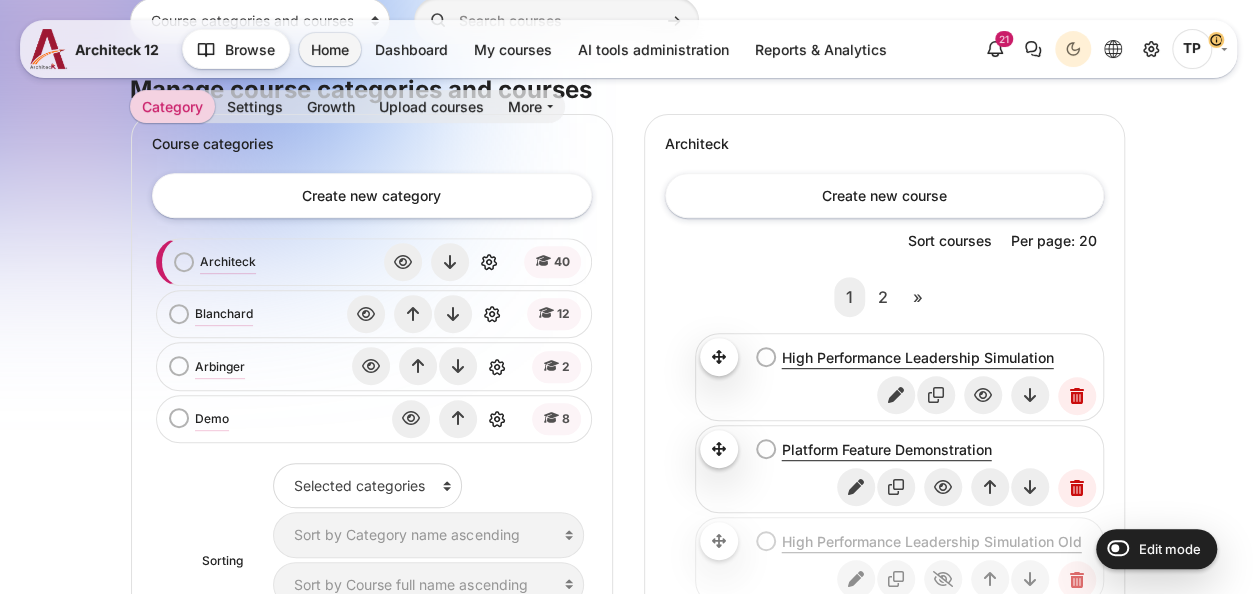 scroll, scrollTop: 300, scrollLeft: 0, axis: vertical 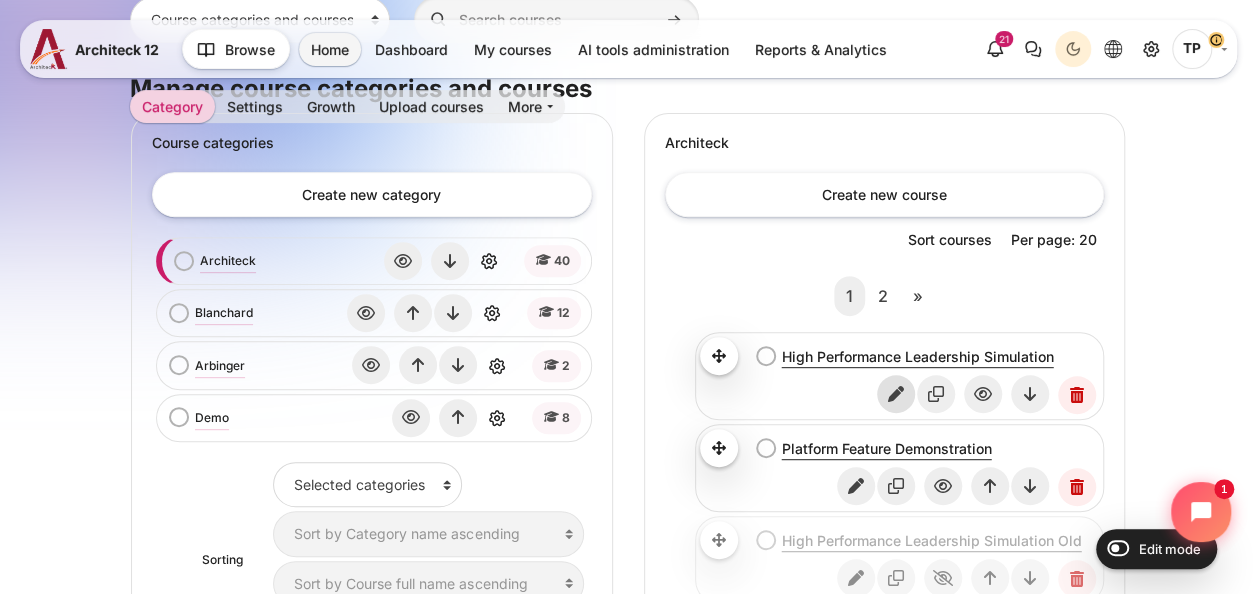 click at bounding box center [896, 394] 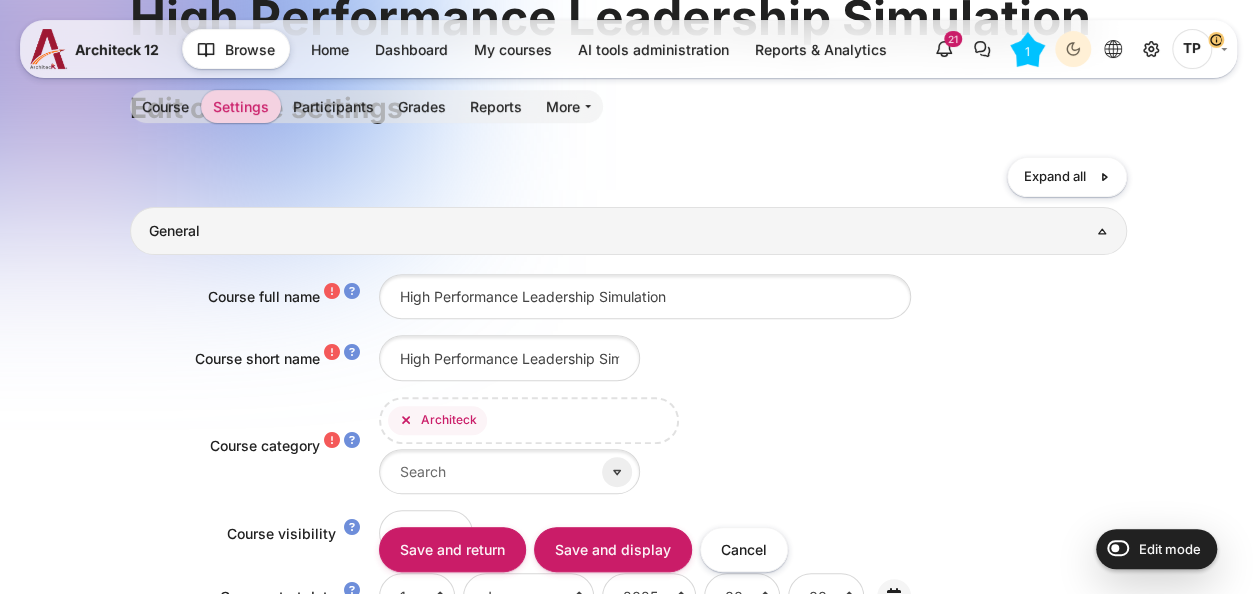 scroll, scrollTop: 0, scrollLeft: 0, axis: both 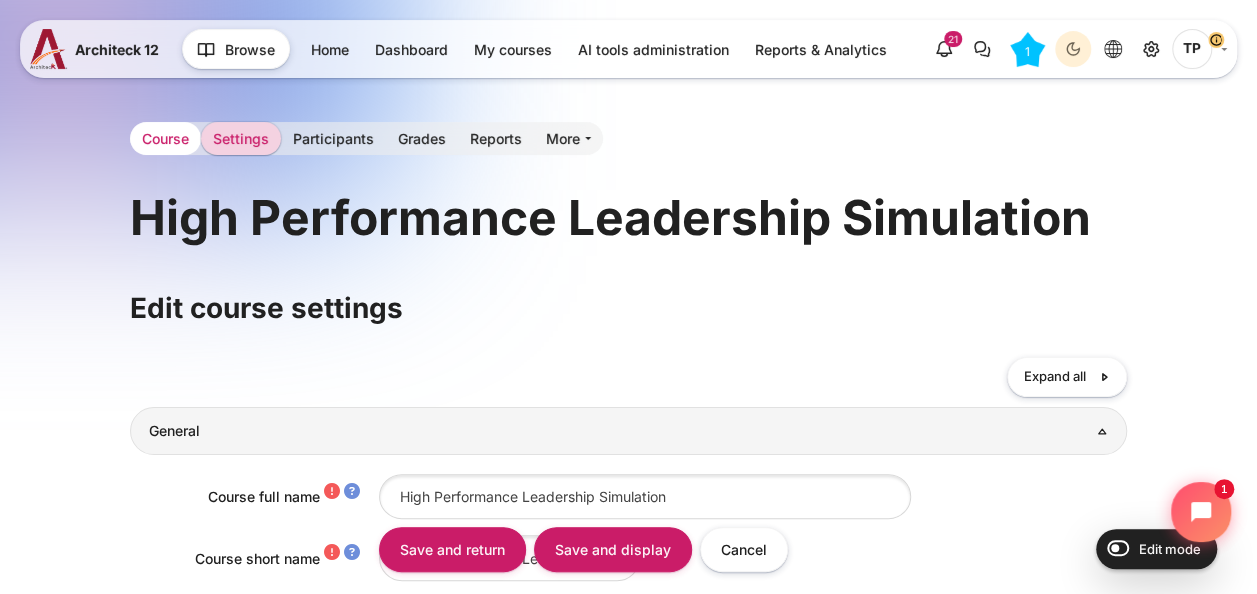 click on "Course" at bounding box center [165, 138] 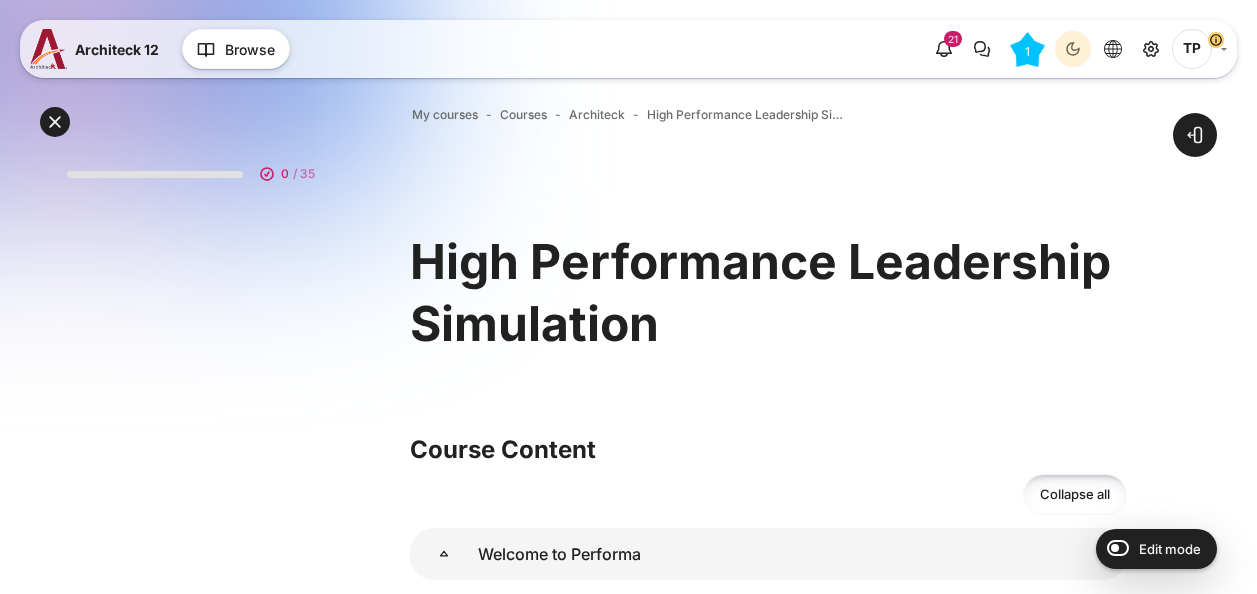scroll, scrollTop: 0, scrollLeft: 0, axis: both 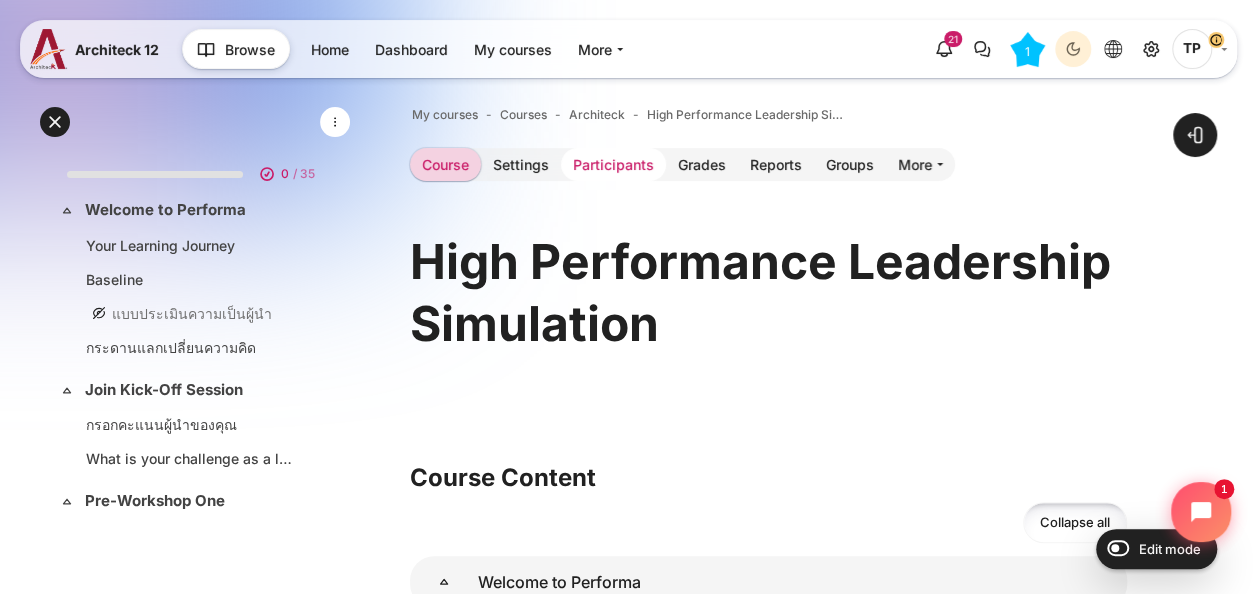 click on "Participants" at bounding box center [613, 164] 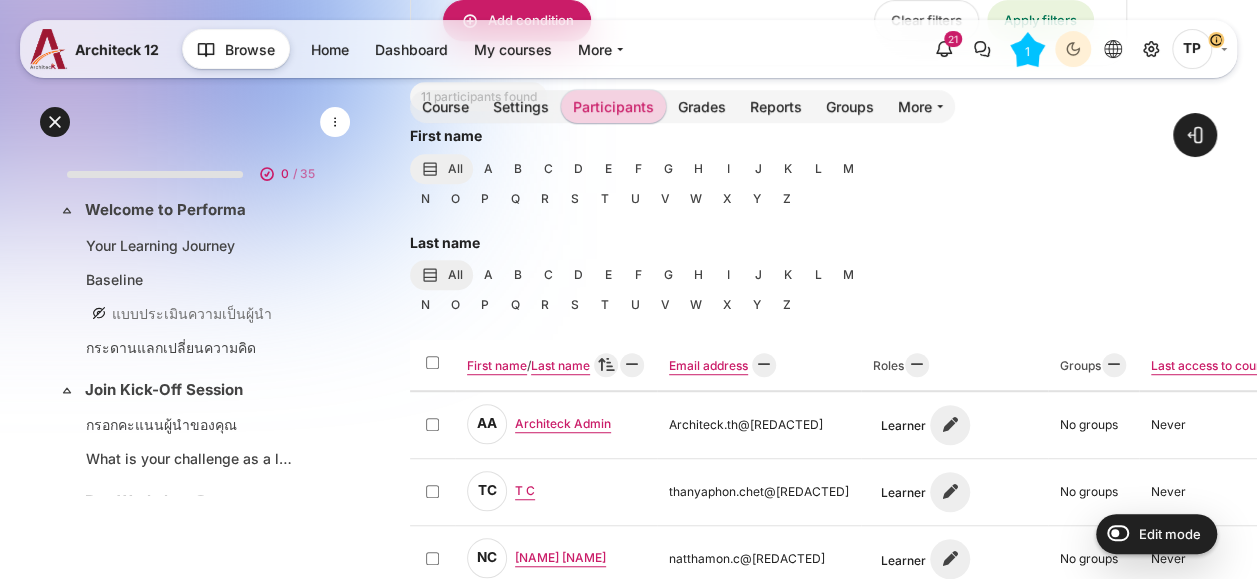 scroll, scrollTop: 500, scrollLeft: 0, axis: vertical 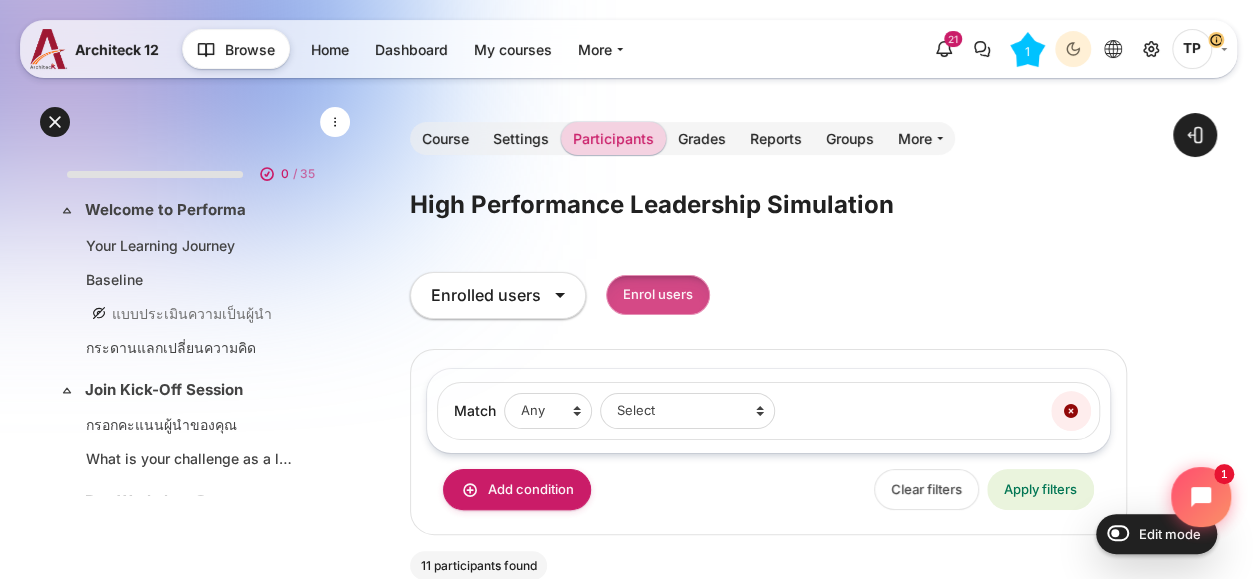 click on "Enrol users" at bounding box center [658, 295] 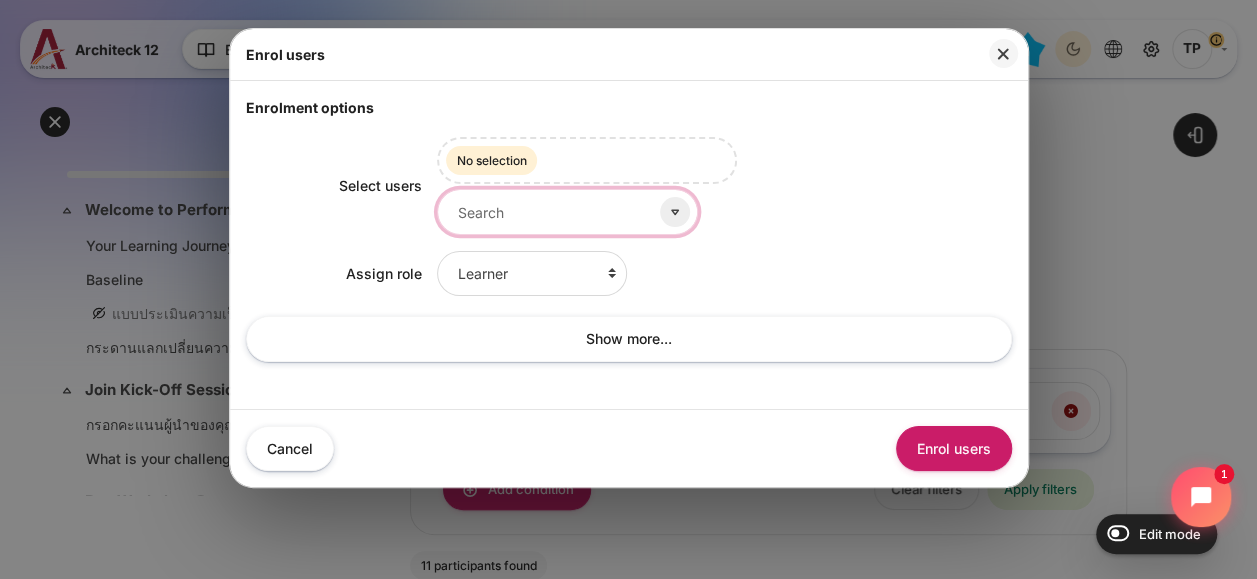 click on "Select users" at bounding box center [567, 211] 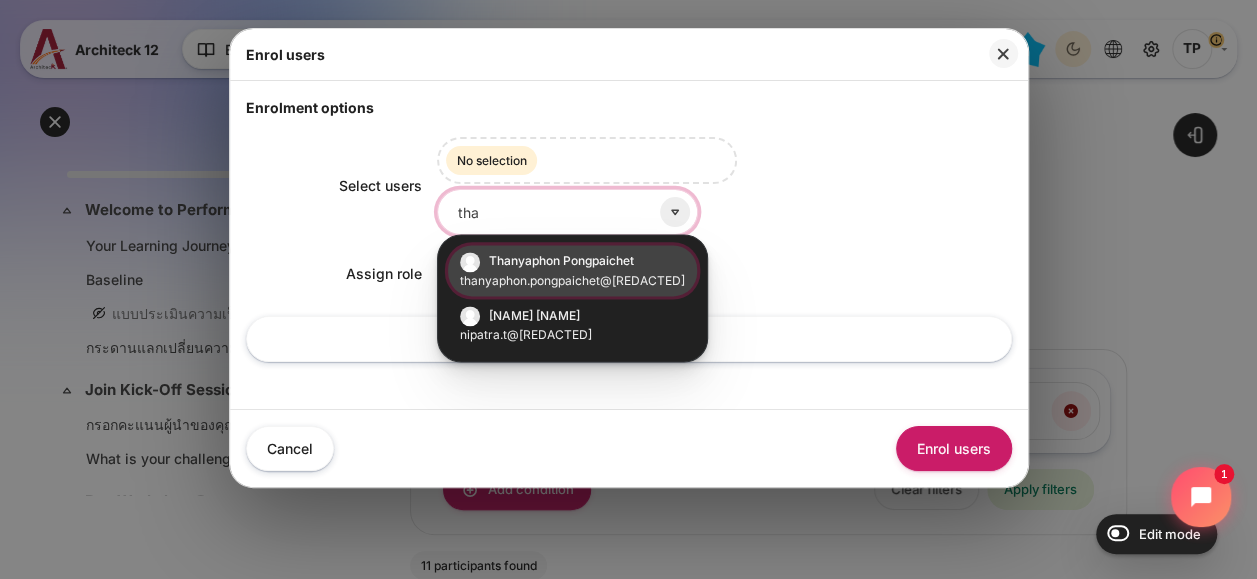 type on "tha" 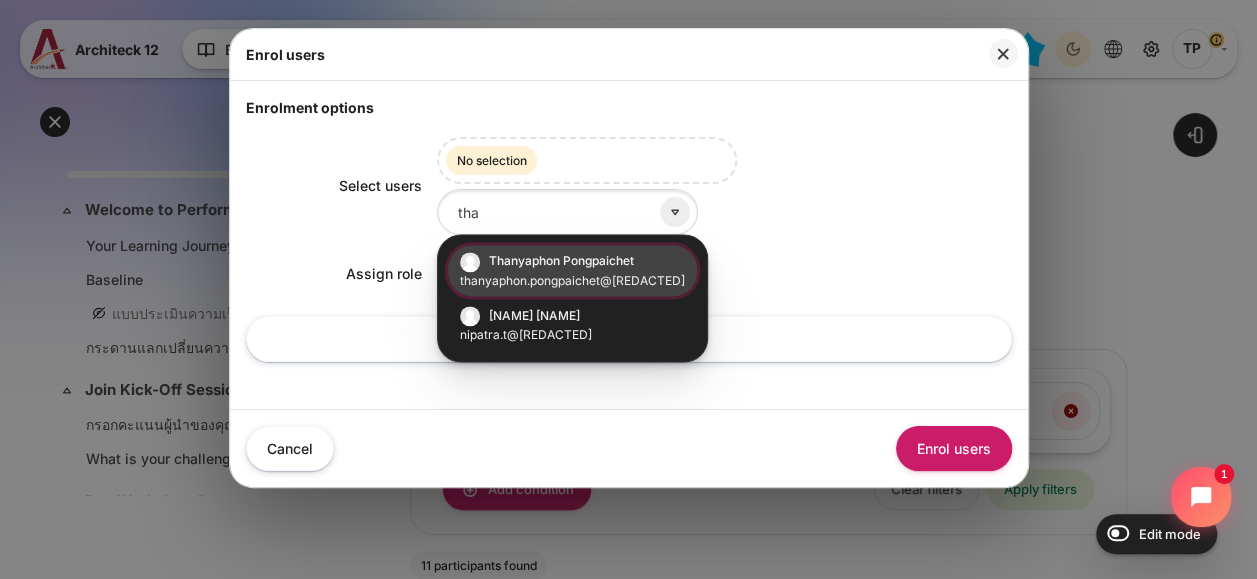drag, startPoint x: 568, startPoint y: 285, endPoint x: 610, endPoint y: 283, distance: 42.047592 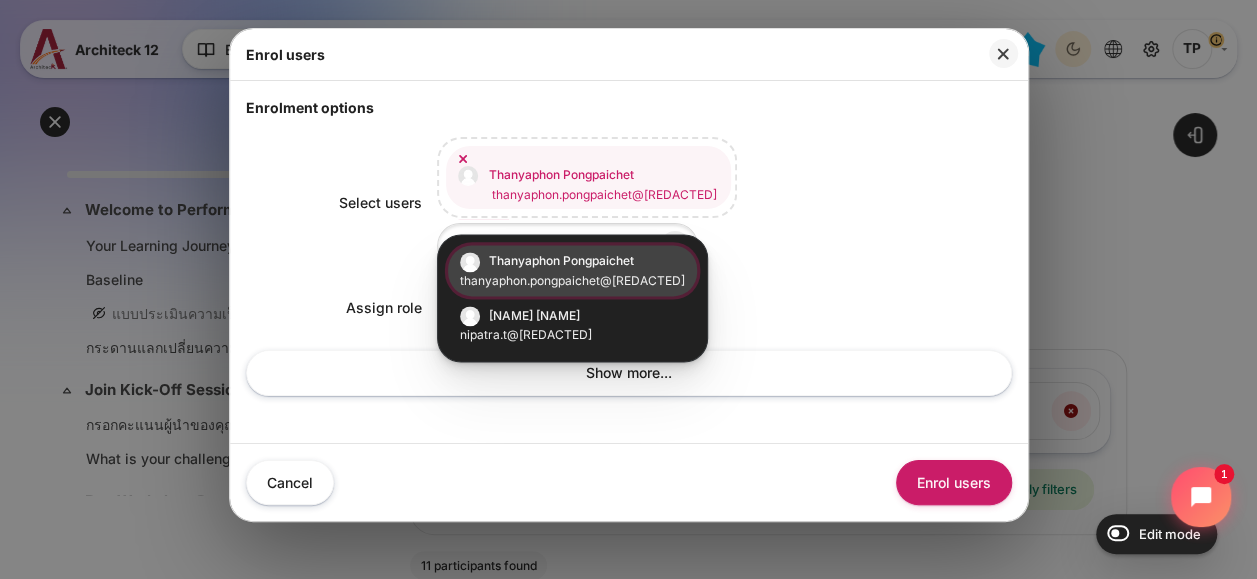 click on "Learner
Faculty
Client Sponsor 3
Manager
Teacher
Non-editing teacher
Student
Learning Sherpa
Designer
Learning Tech
Course Editor" at bounding box center (724, 307) 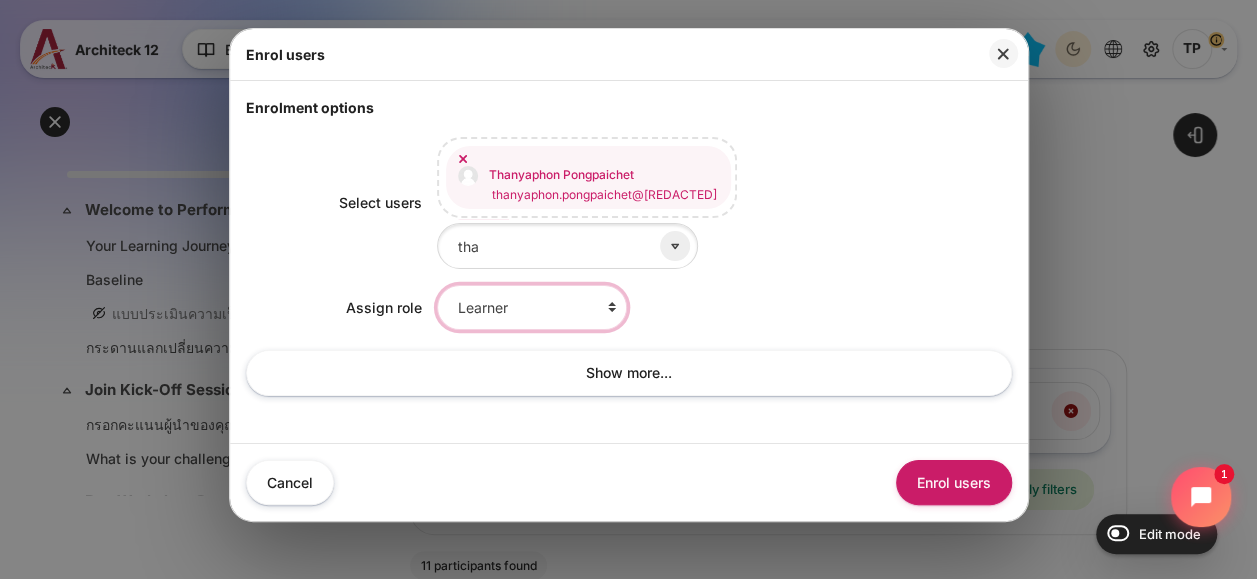 click on "Learner
Faculty
Client Sponsor 3
Manager
Teacher
Non-editing teacher
Student
Learning Sherpa
Designer
Learning Tech
Course Editor" at bounding box center [532, 307] 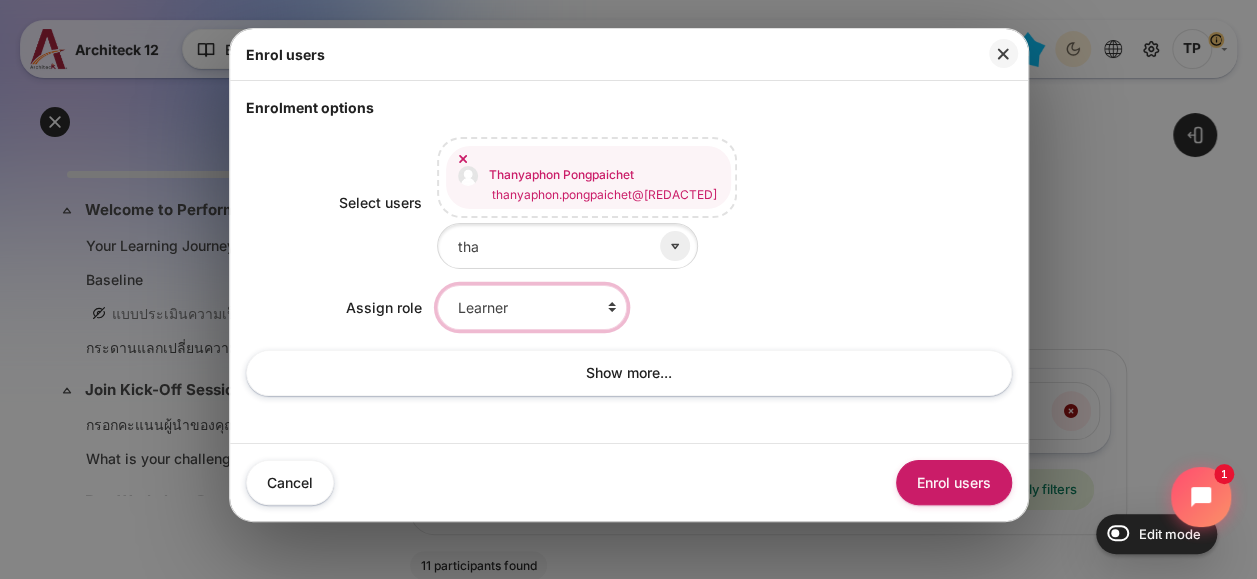 select on "14" 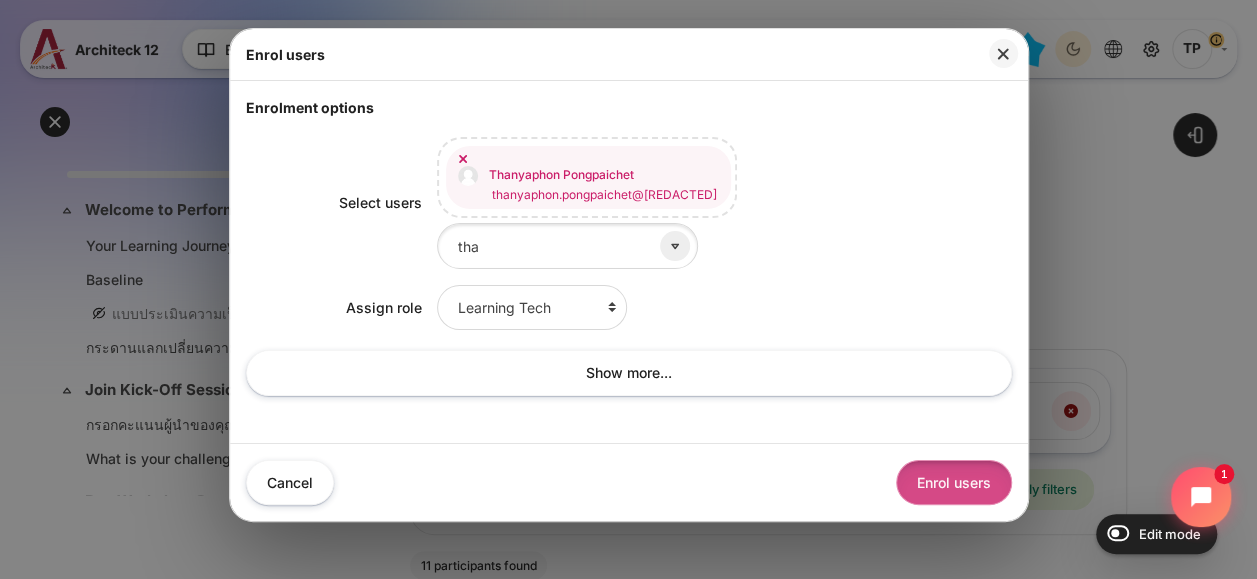 click on "Enrol users" at bounding box center [954, 482] 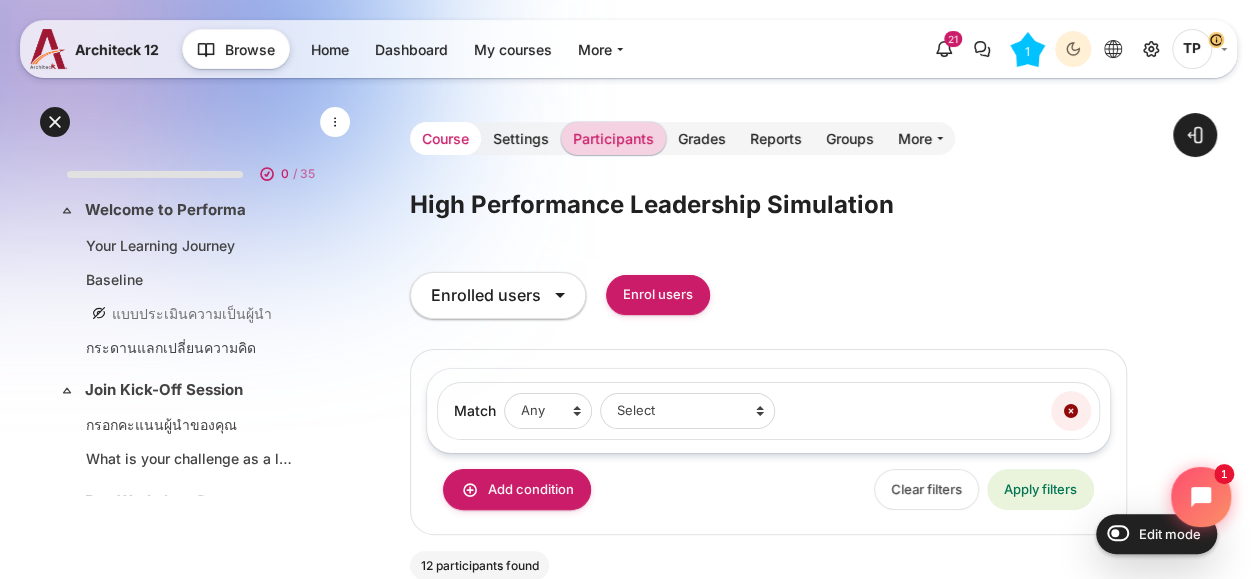 click on "Course" at bounding box center [445, 138] 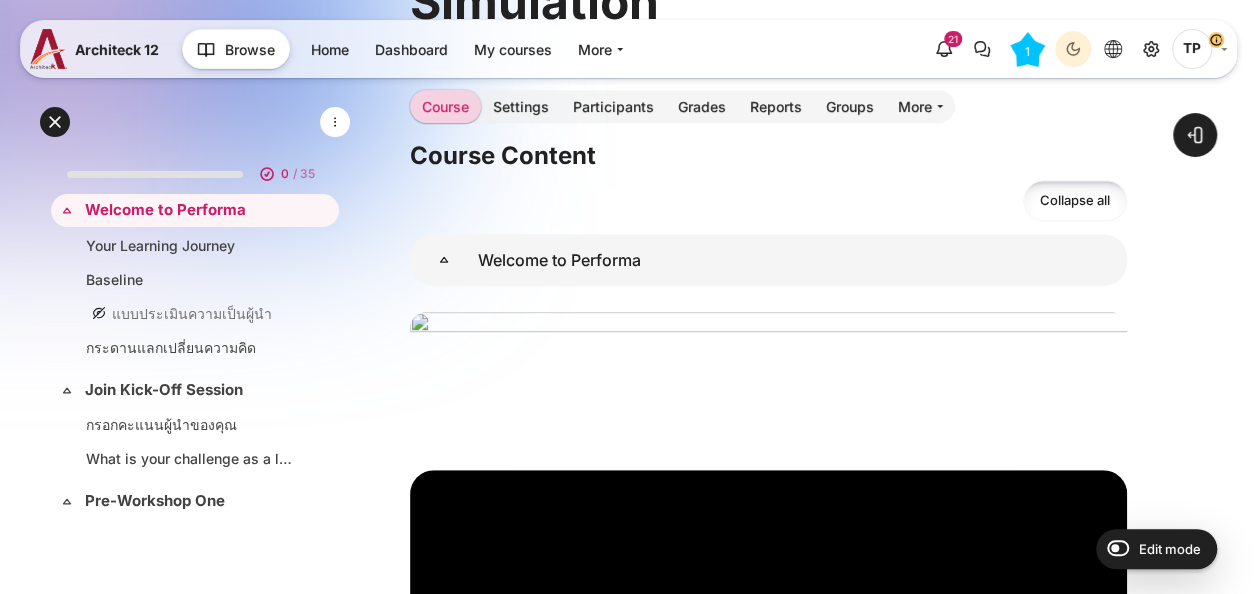 scroll, scrollTop: 0, scrollLeft: 0, axis: both 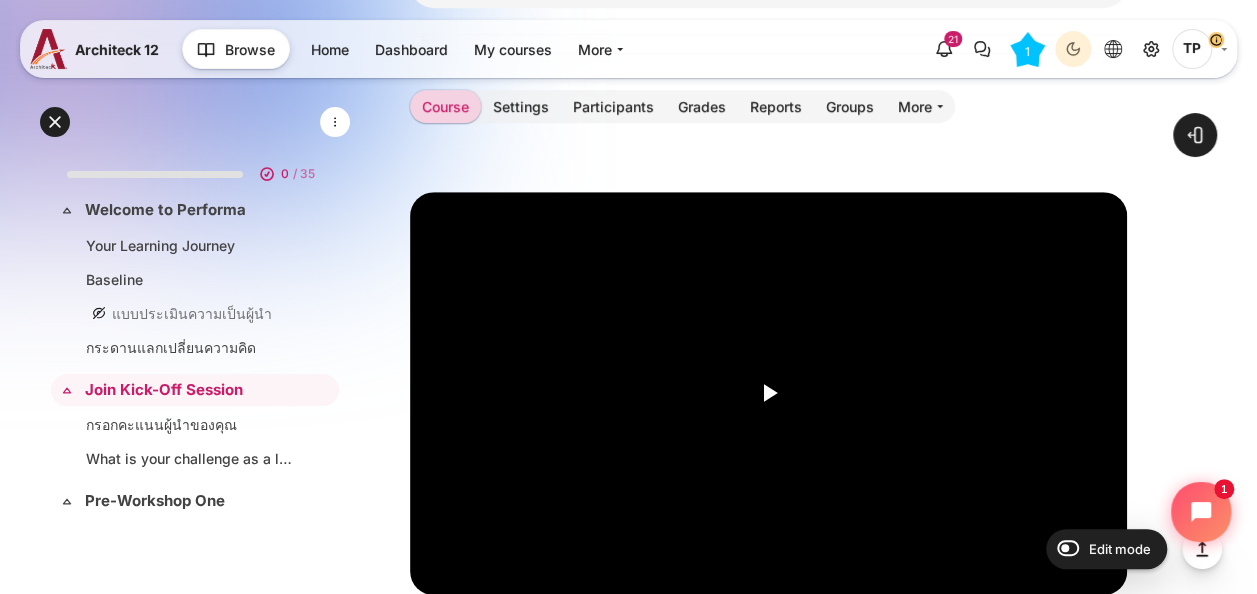 click on "Open course index
Open block drawer" at bounding box center [768, 3116] 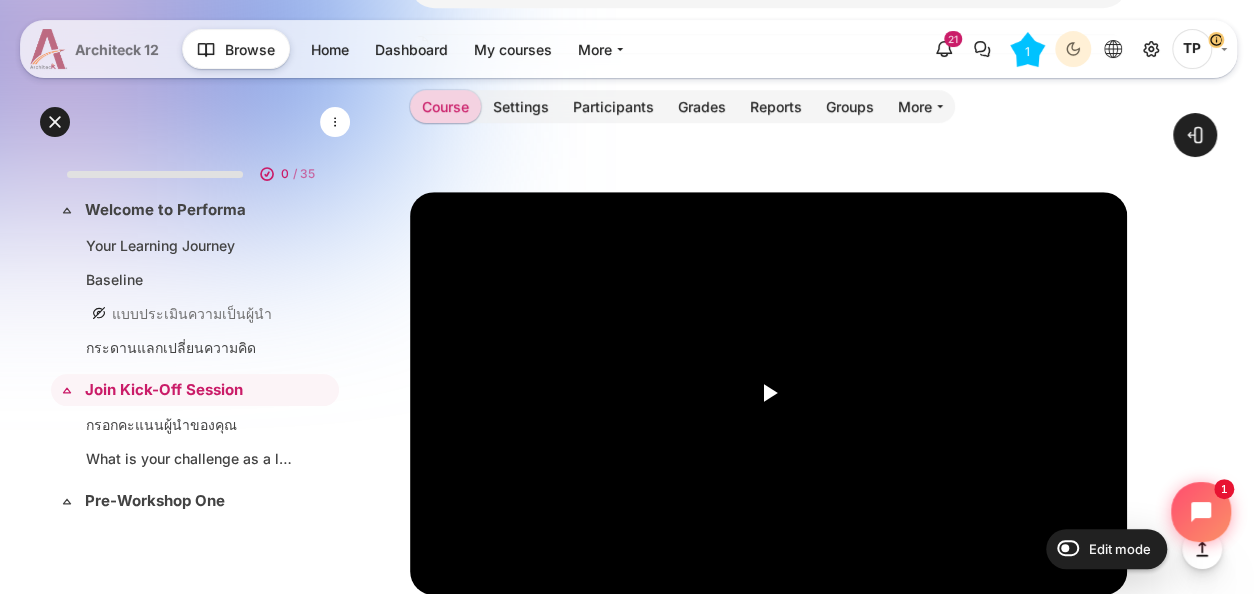 click on "Architeck 12" at bounding box center [117, 49] 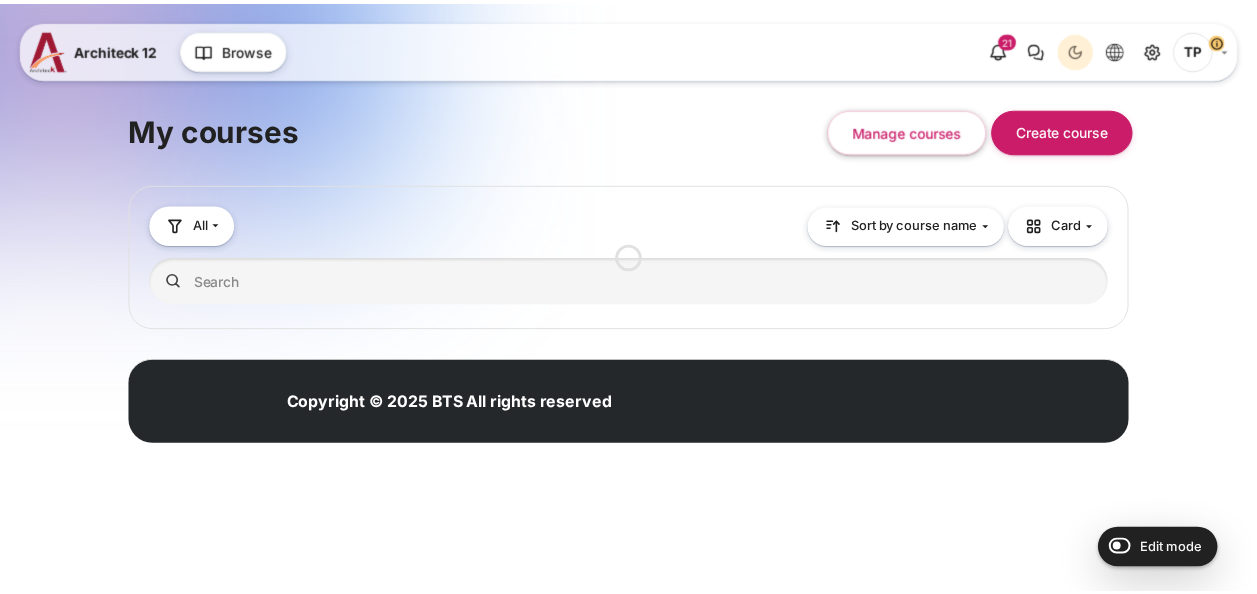 scroll, scrollTop: 0, scrollLeft: 0, axis: both 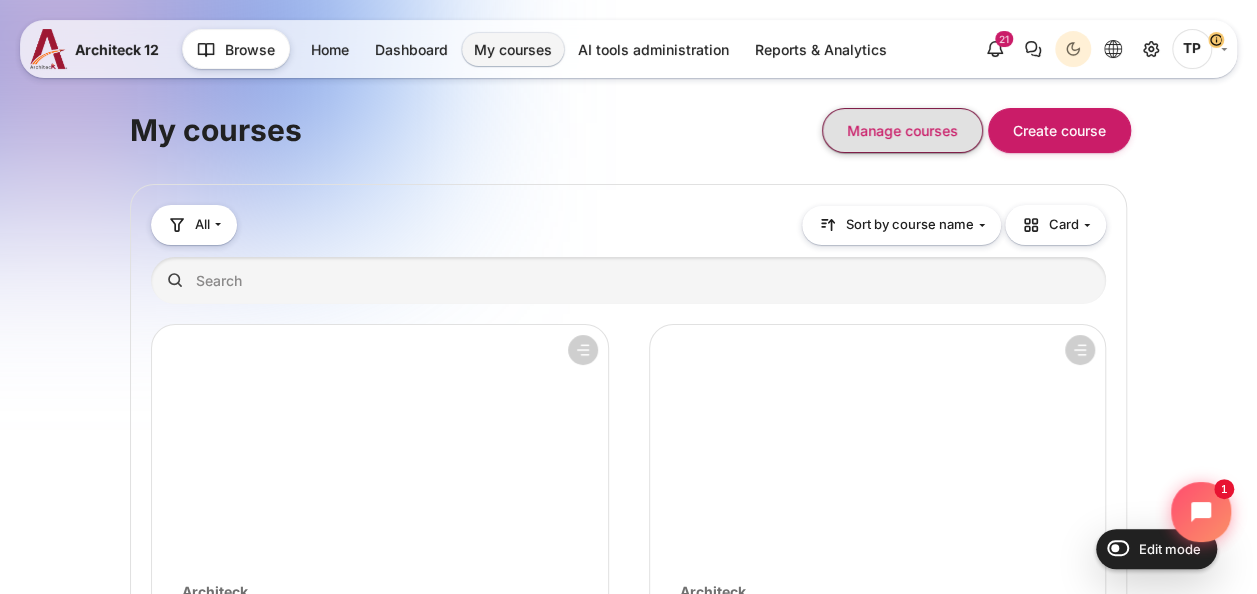 click on "Manage courses" at bounding box center [902, 130] 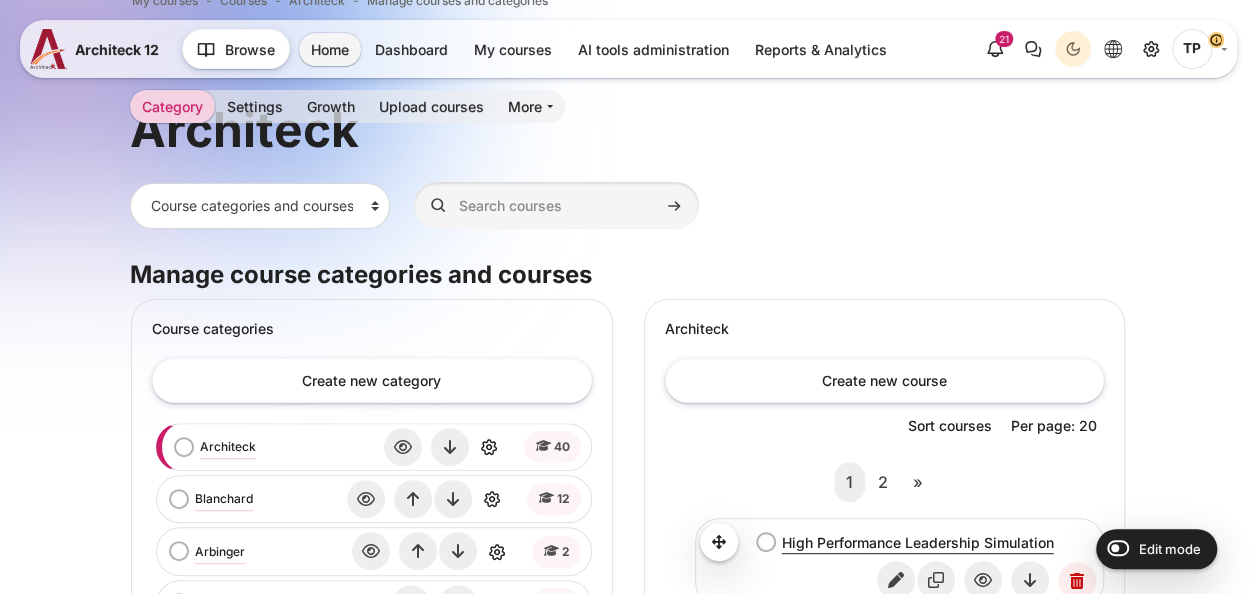 scroll, scrollTop: 300, scrollLeft: 0, axis: vertical 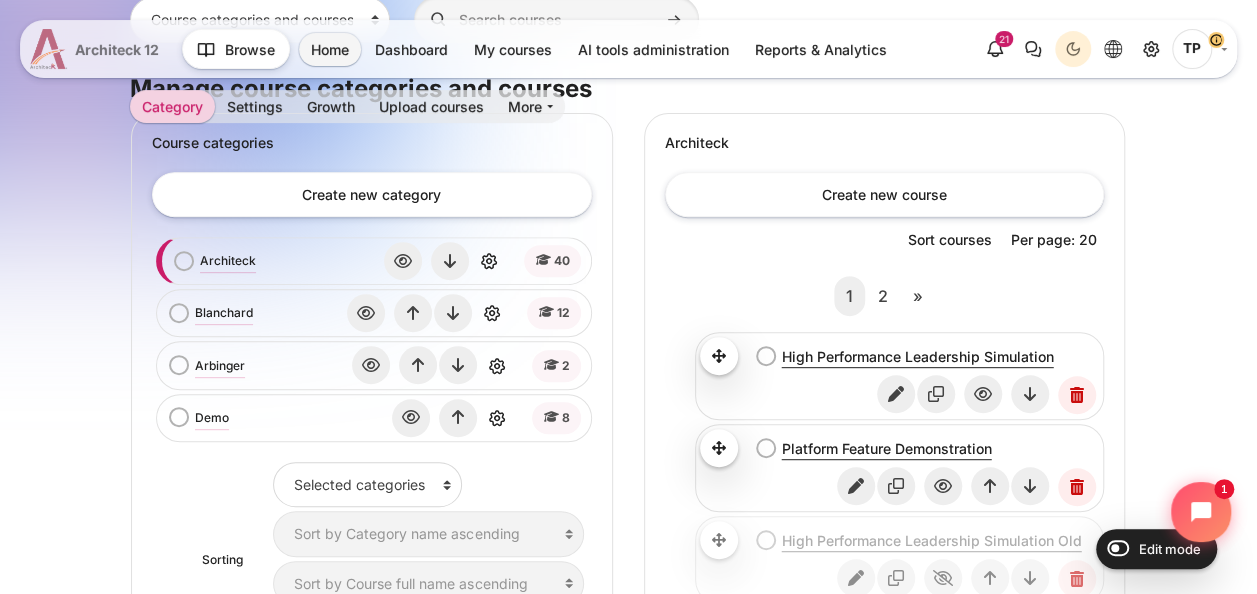 click on "Architeck 12" at bounding box center (98, 49) 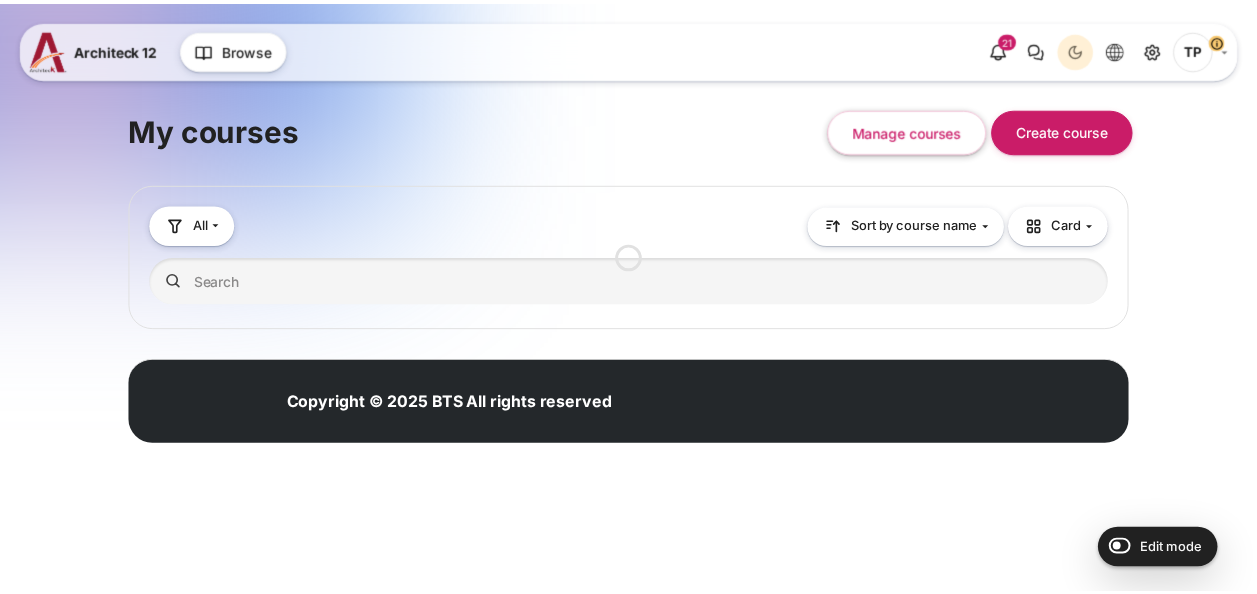 scroll, scrollTop: 0, scrollLeft: 0, axis: both 